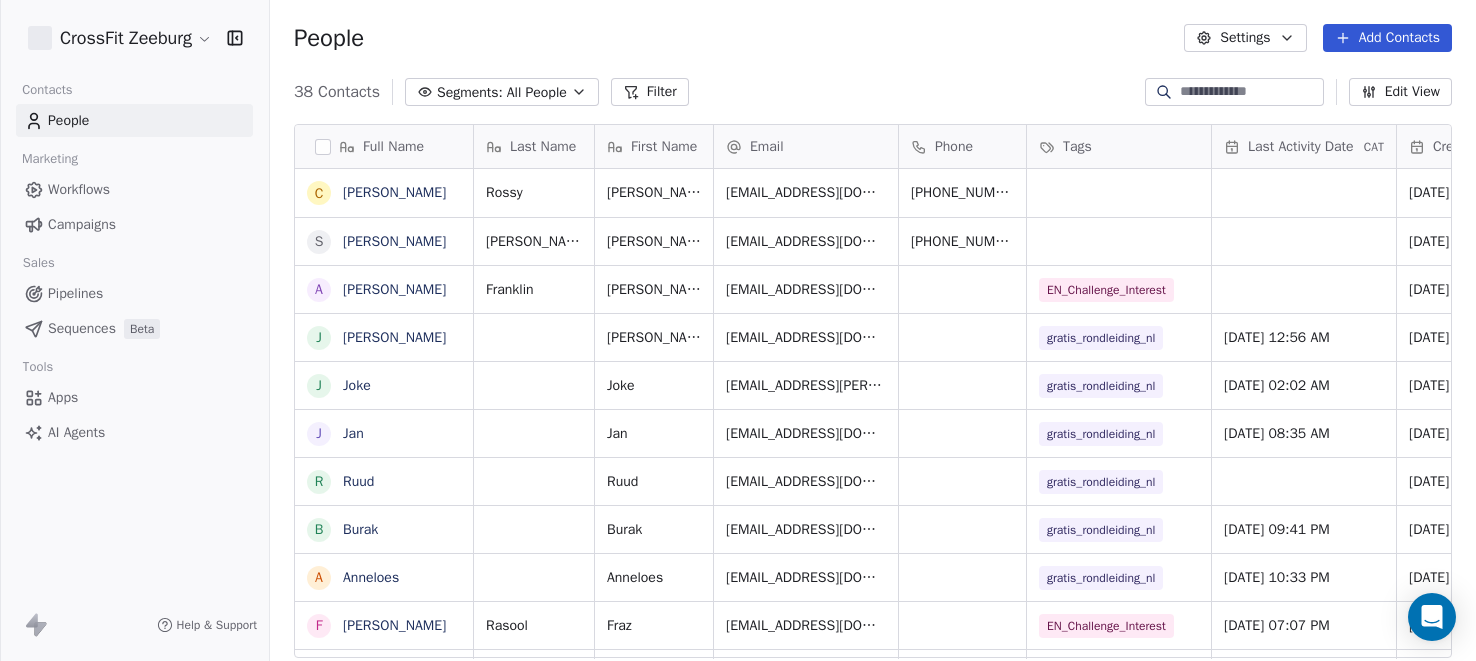 scroll, scrollTop: 0, scrollLeft: 0, axis: both 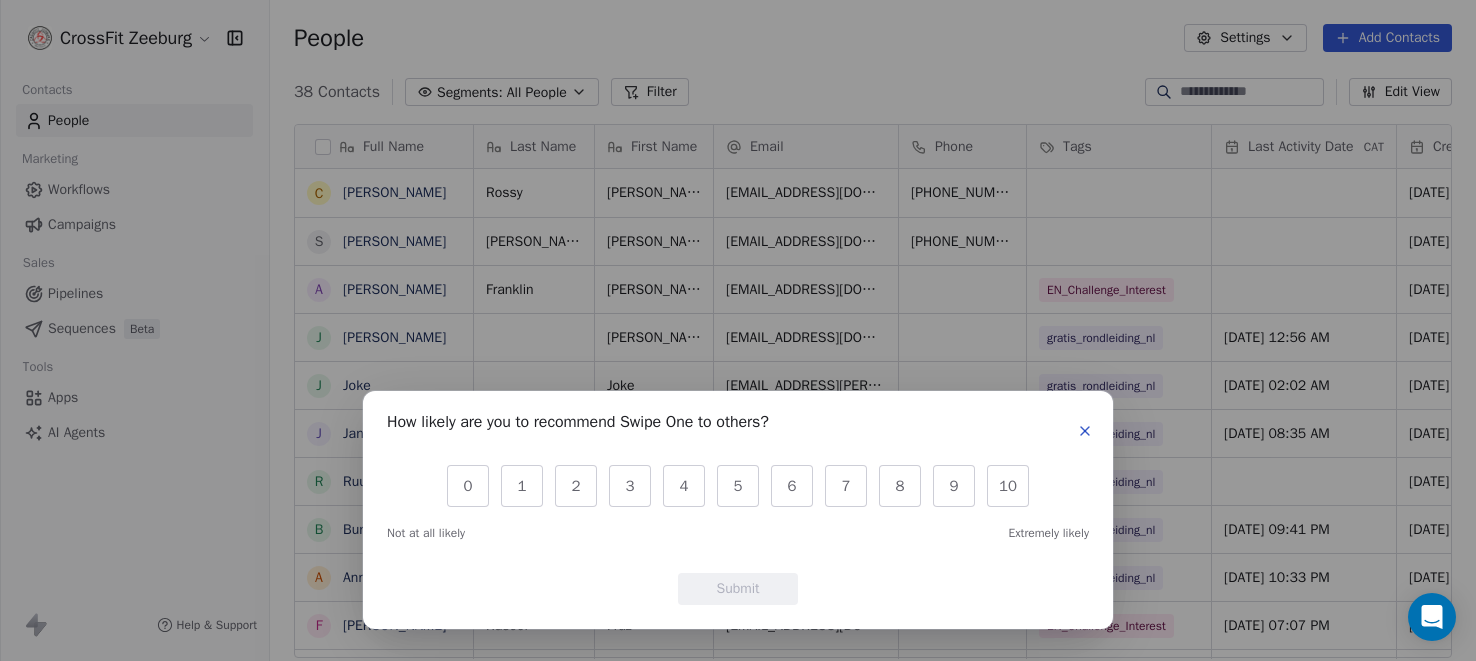 click 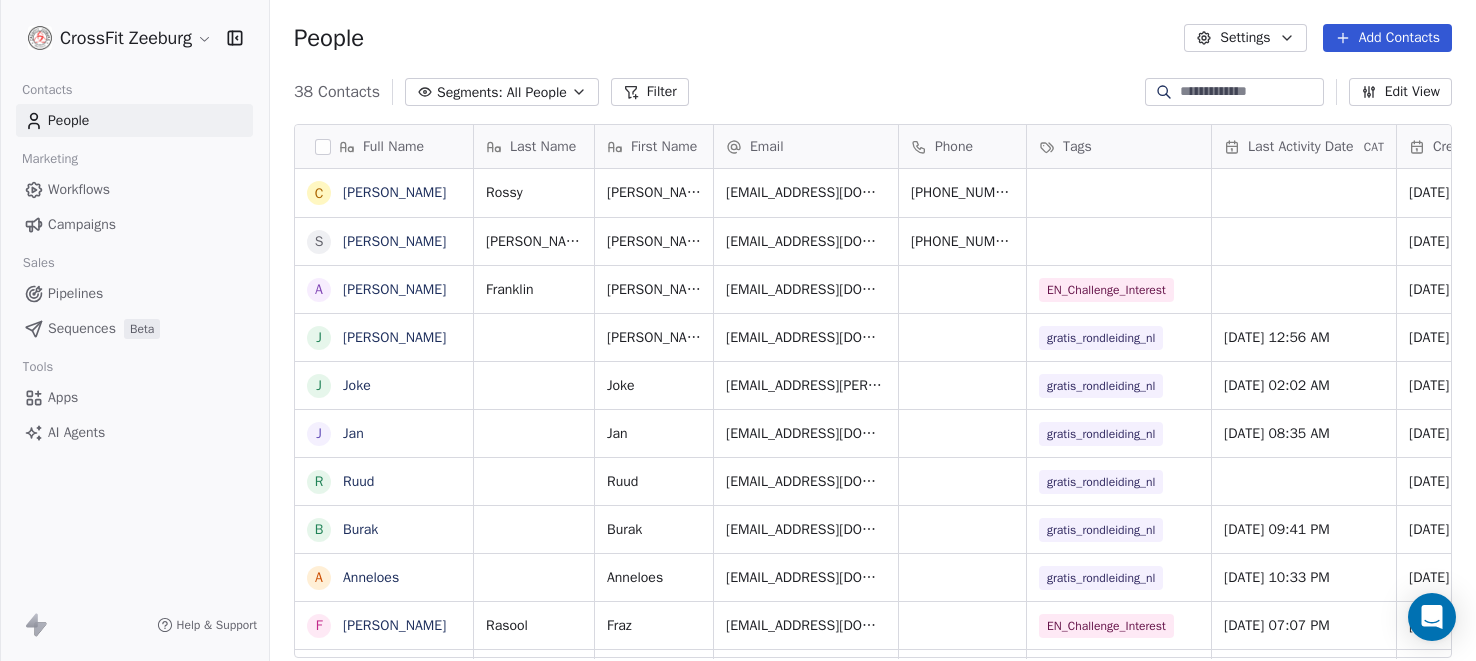 click on "Pipelines" at bounding box center [75, 293] 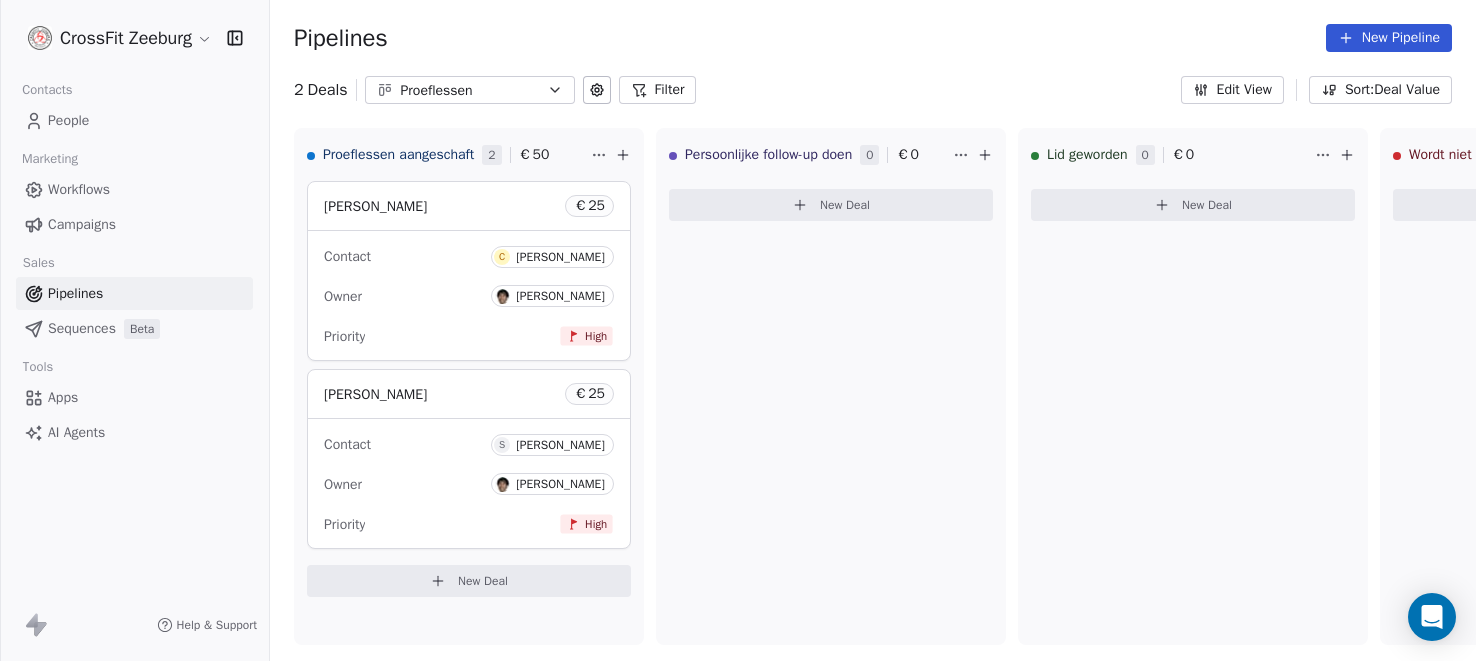 click on "Apps" at bounding box center (63, 397) 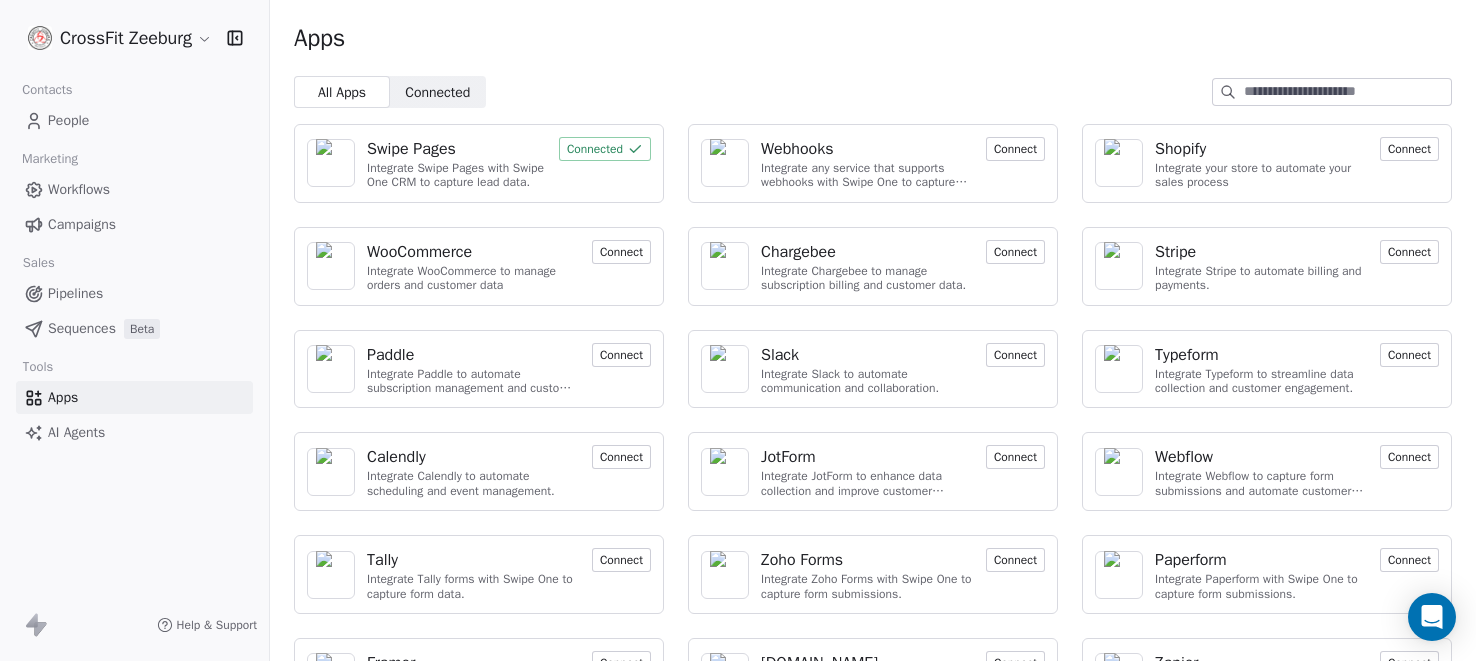 click on "Connect" at bounding box center [1015, 149] 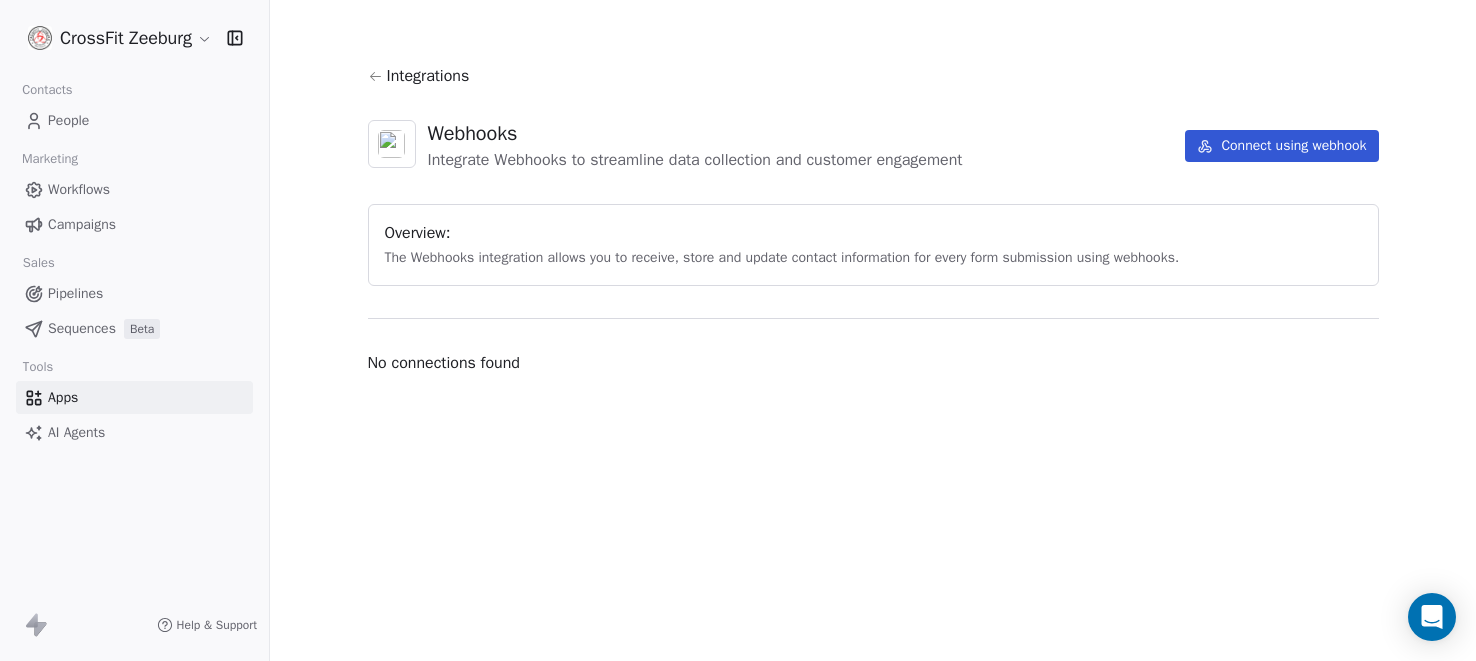 click on "Connect using webhook" at bounding box center [1281, 146] 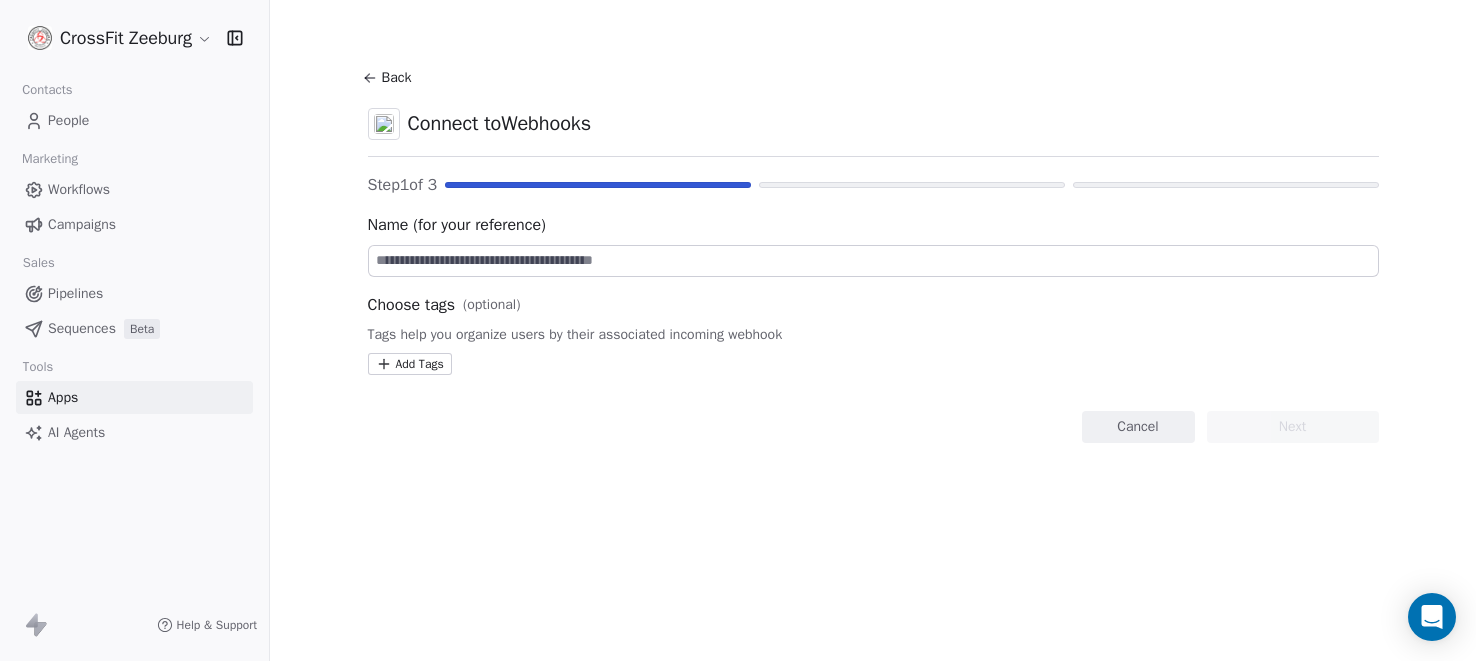click at bounding box center [873, 261] 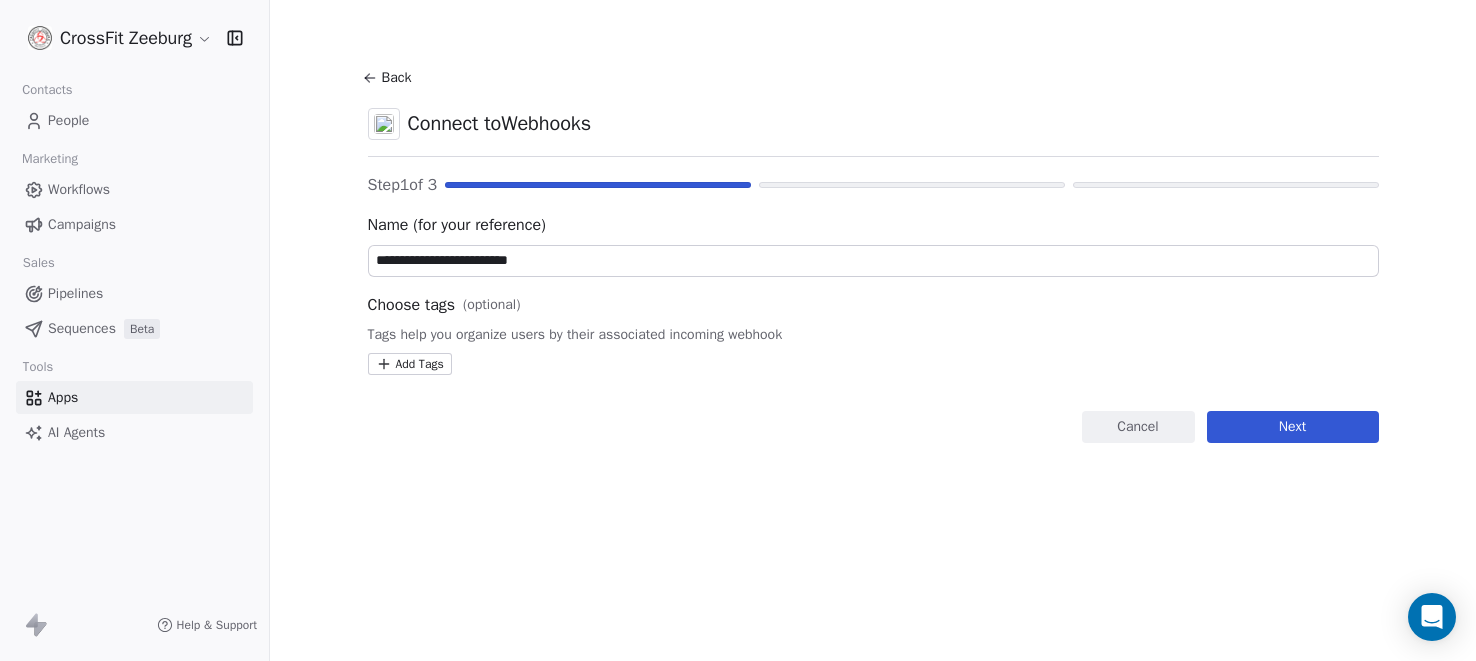 type on "**********" 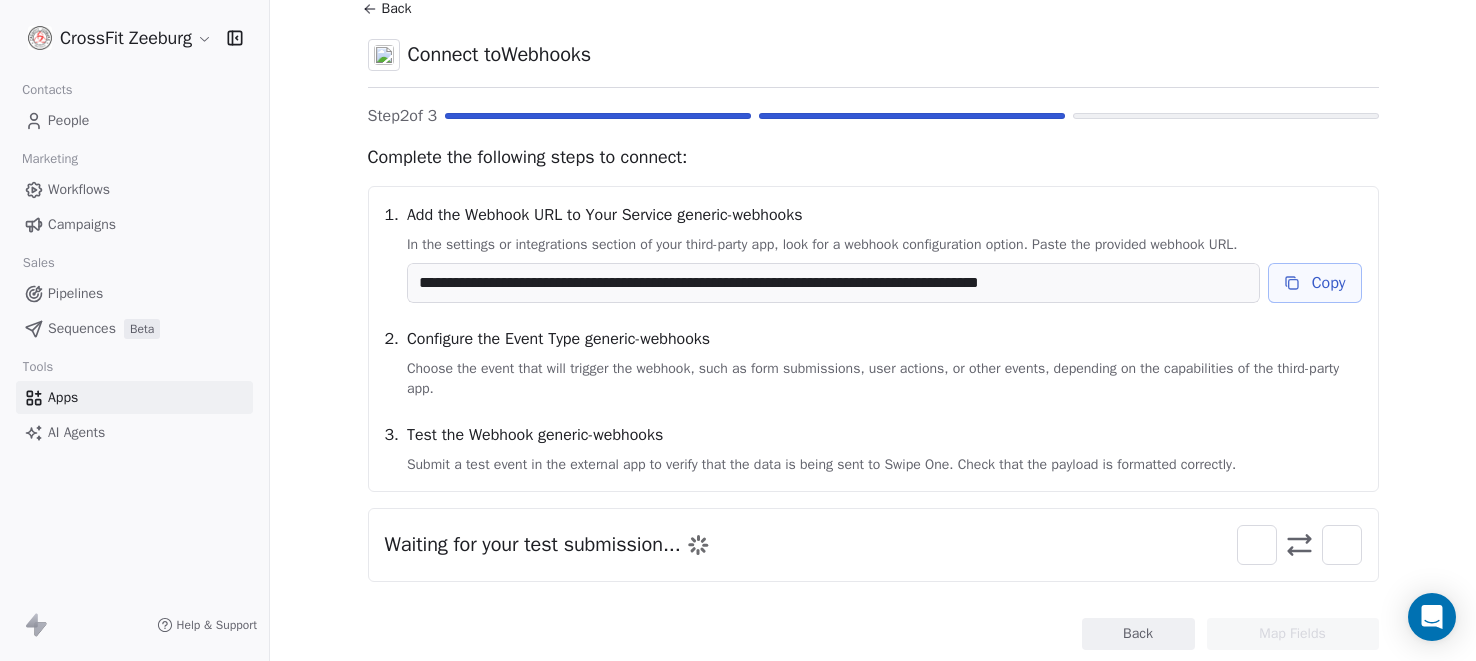 scroll, scrollTop: 71, scrollLeft: 0, axis: vertical 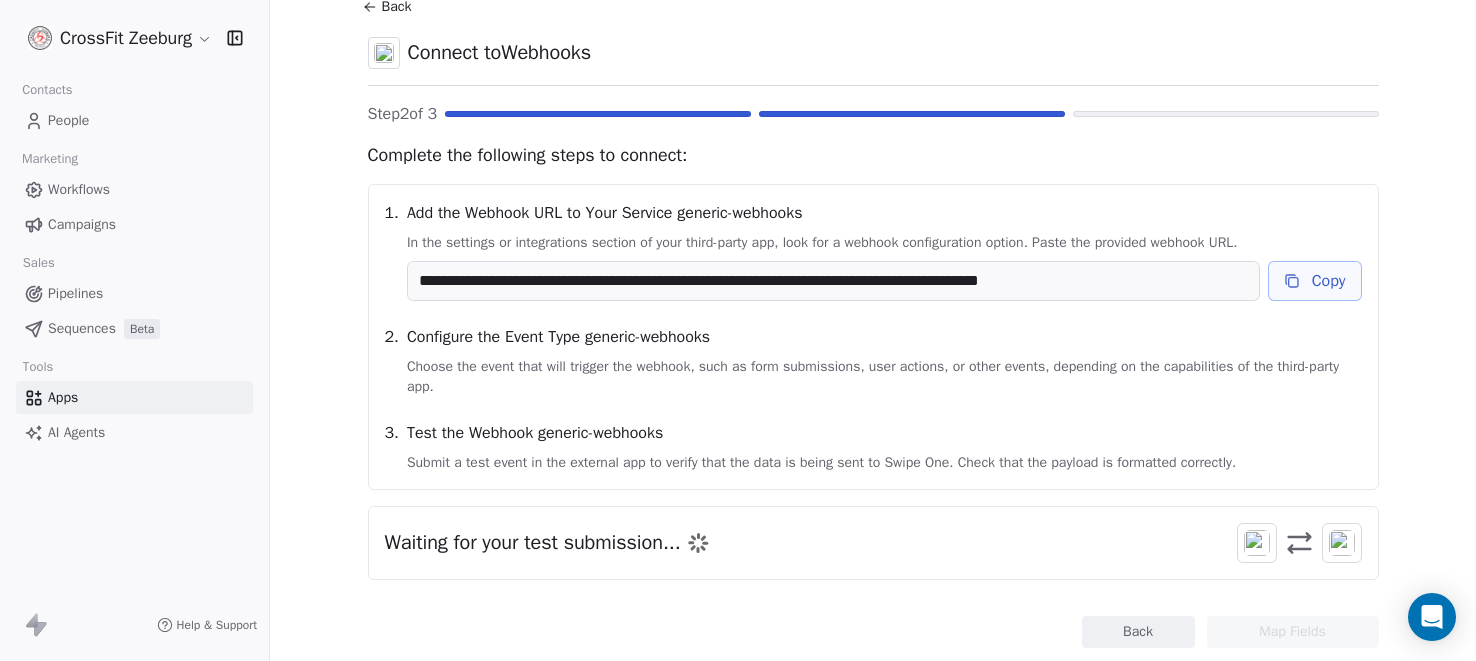 click on "Pipelines" at bounding box center [75, 293] 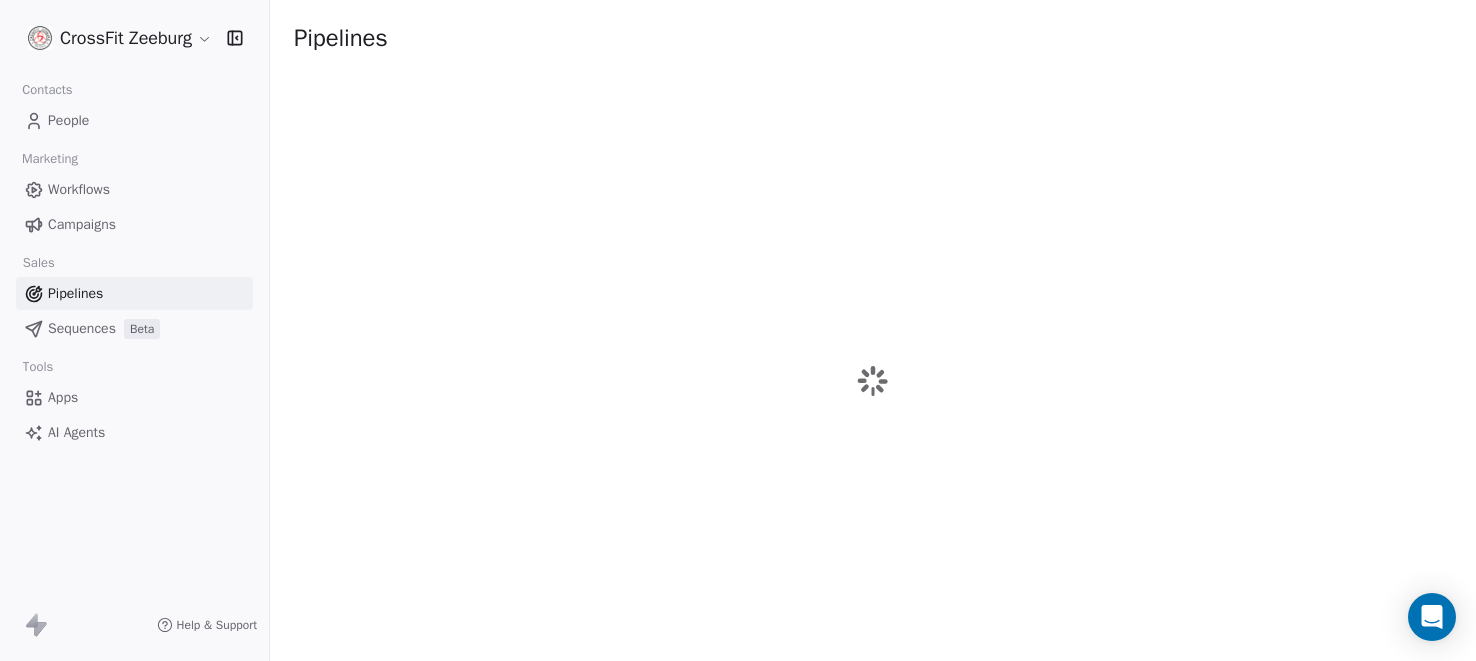 scroll, scrollTop: 0, scrollLeft: 0, axis: both 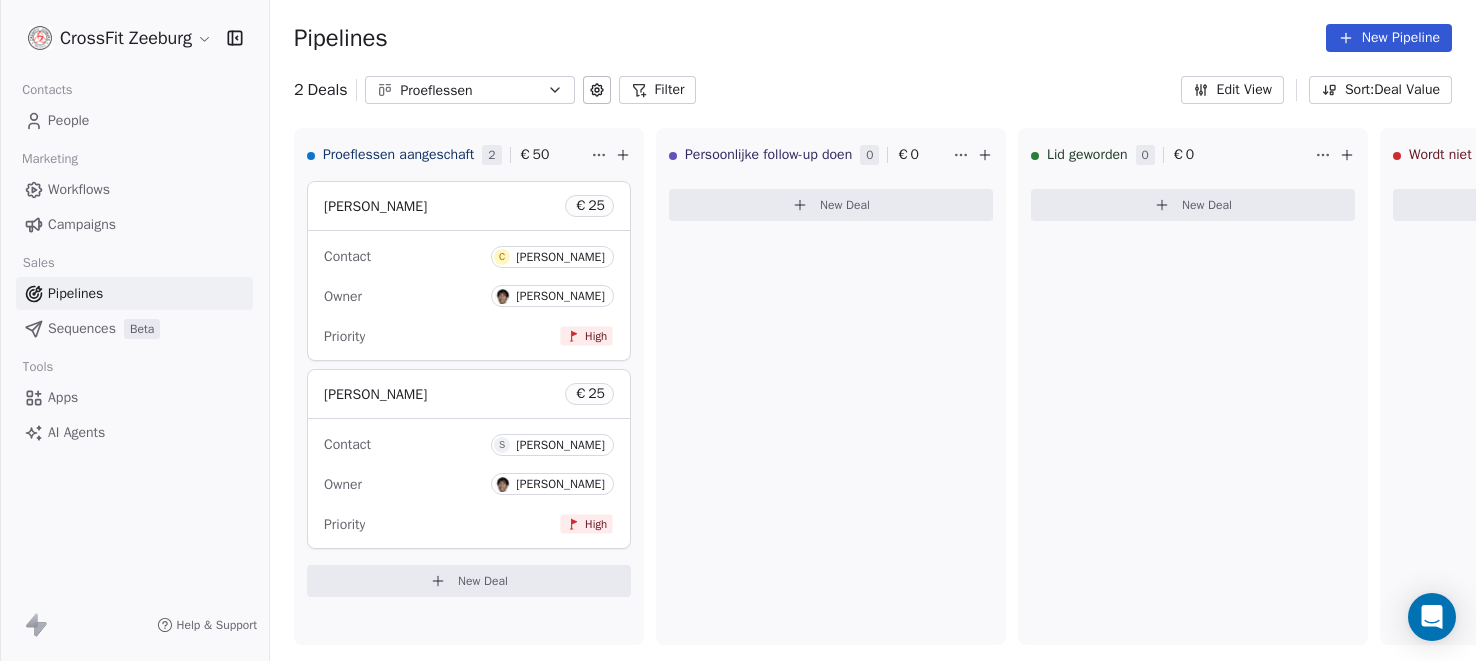 click on "Workflows" at bounding box center (79, 189) 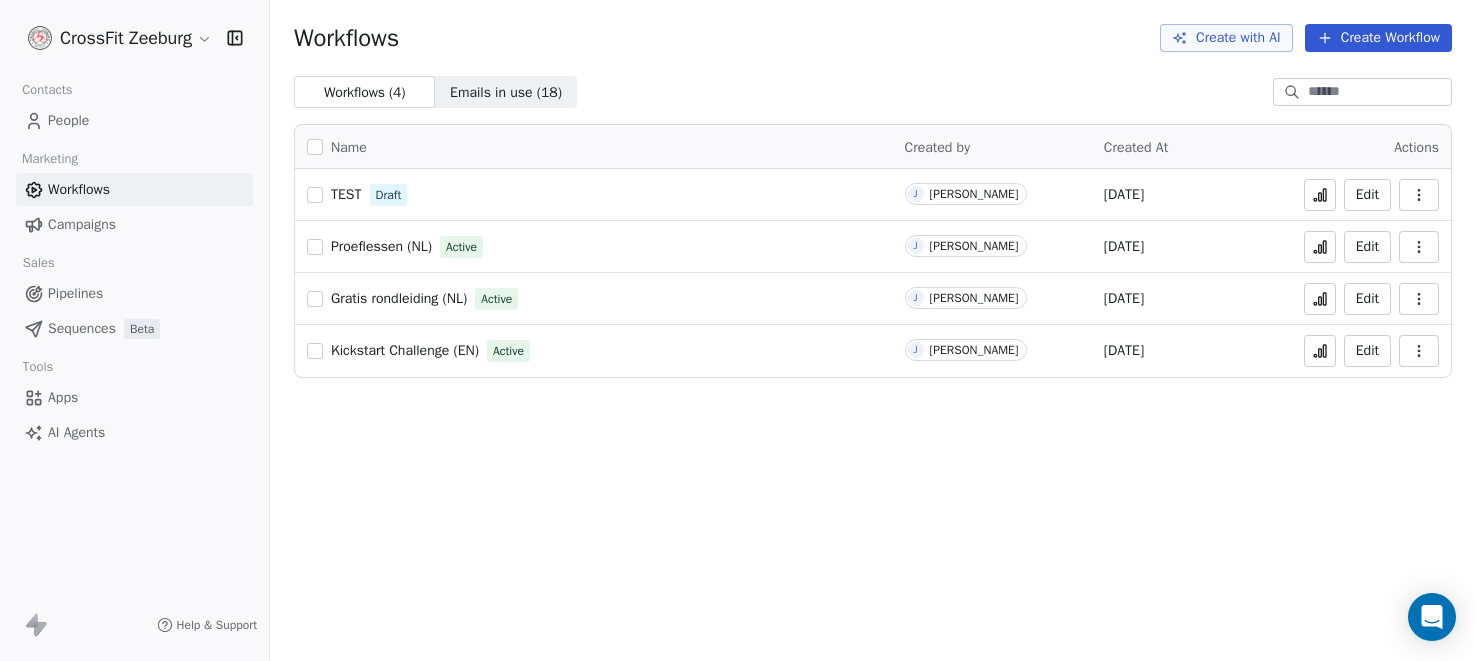 click on "Proeflessen (NL)" at bounding box center (381, 246) 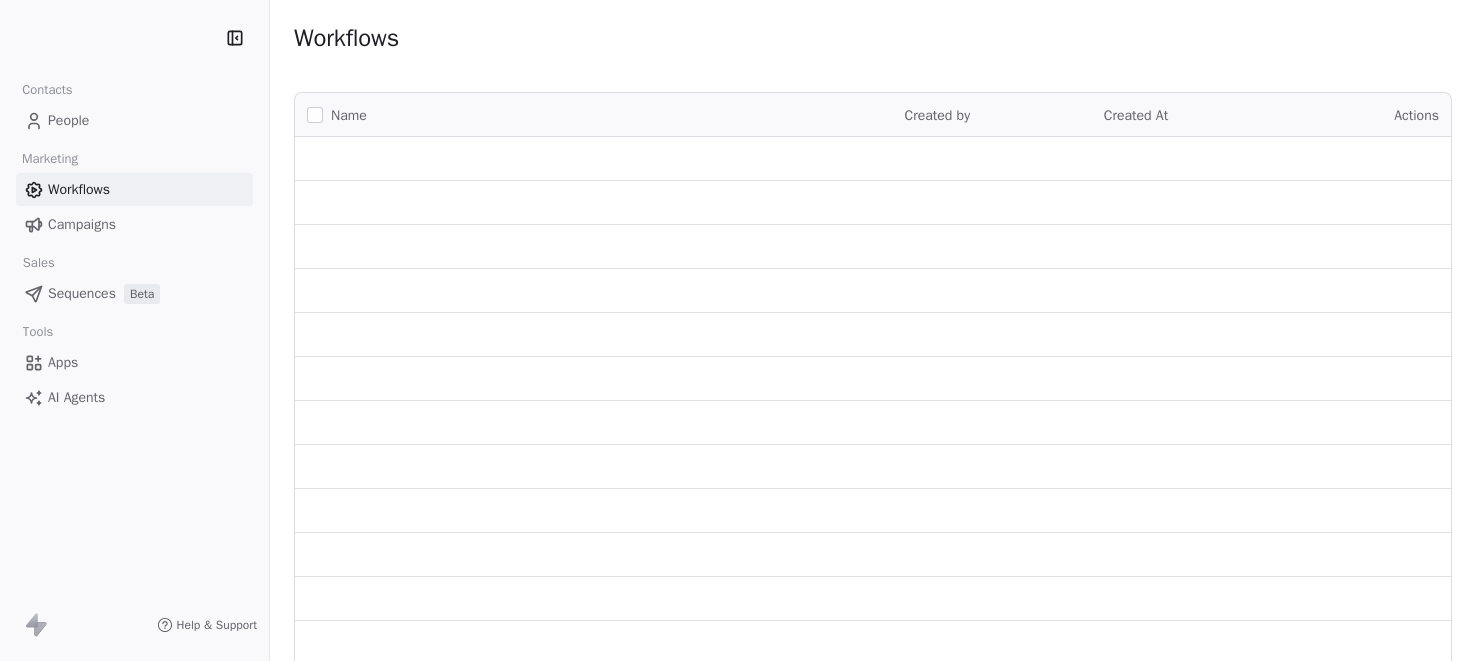 scroll, scrollTop: 0, scrollLeft: 0, axis: both 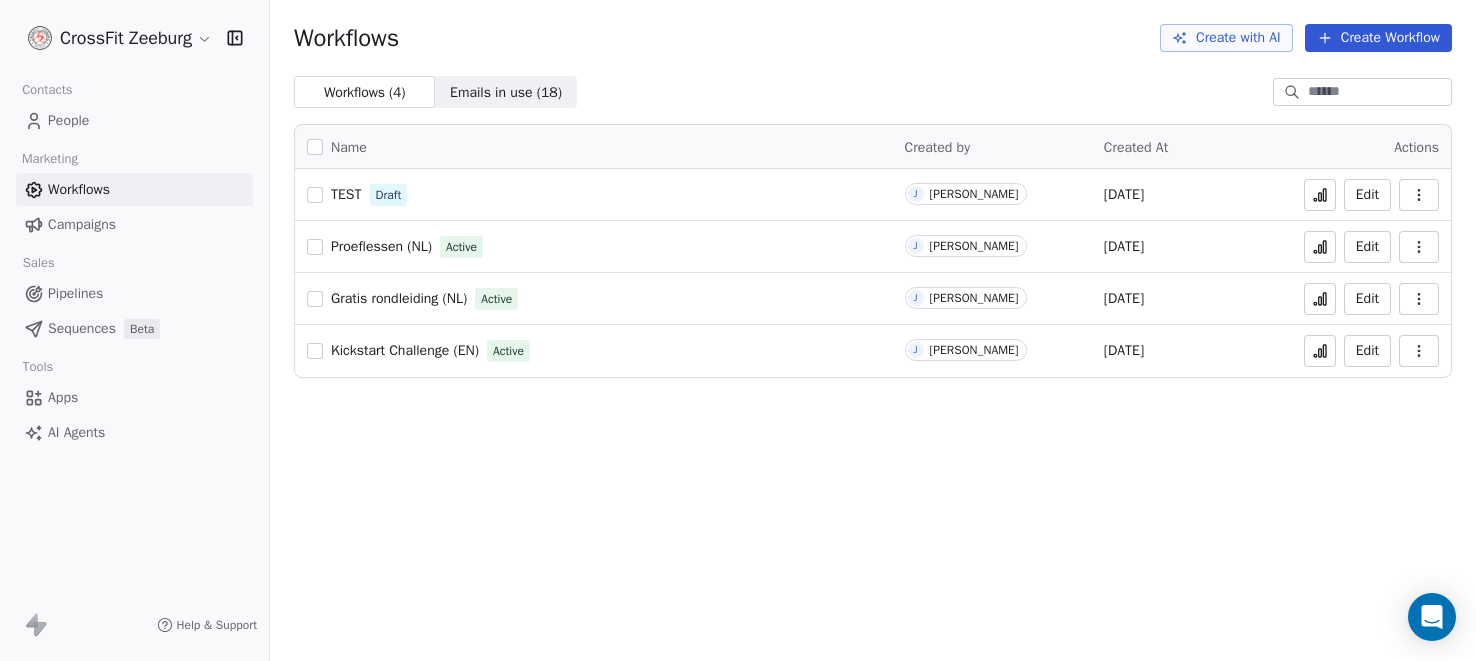 click 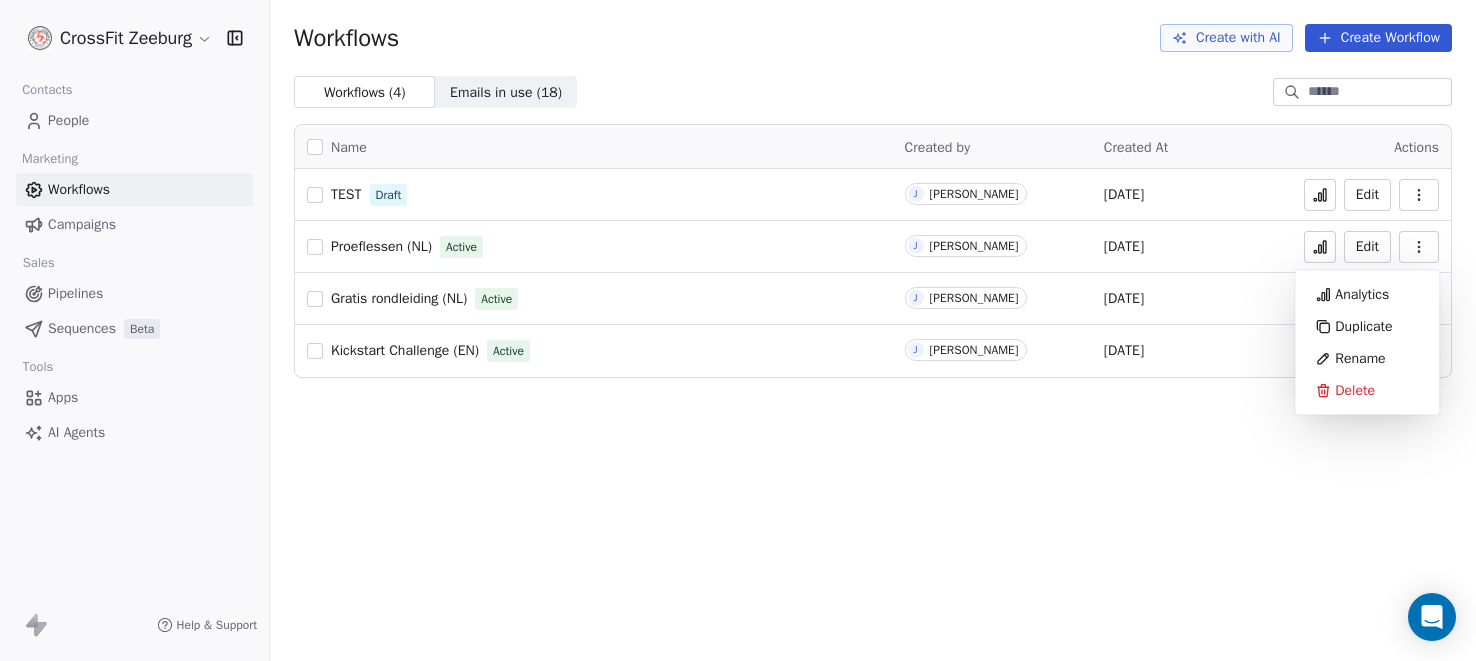 click on "Proeflessen (NL)" at bounding box center (381, 246) 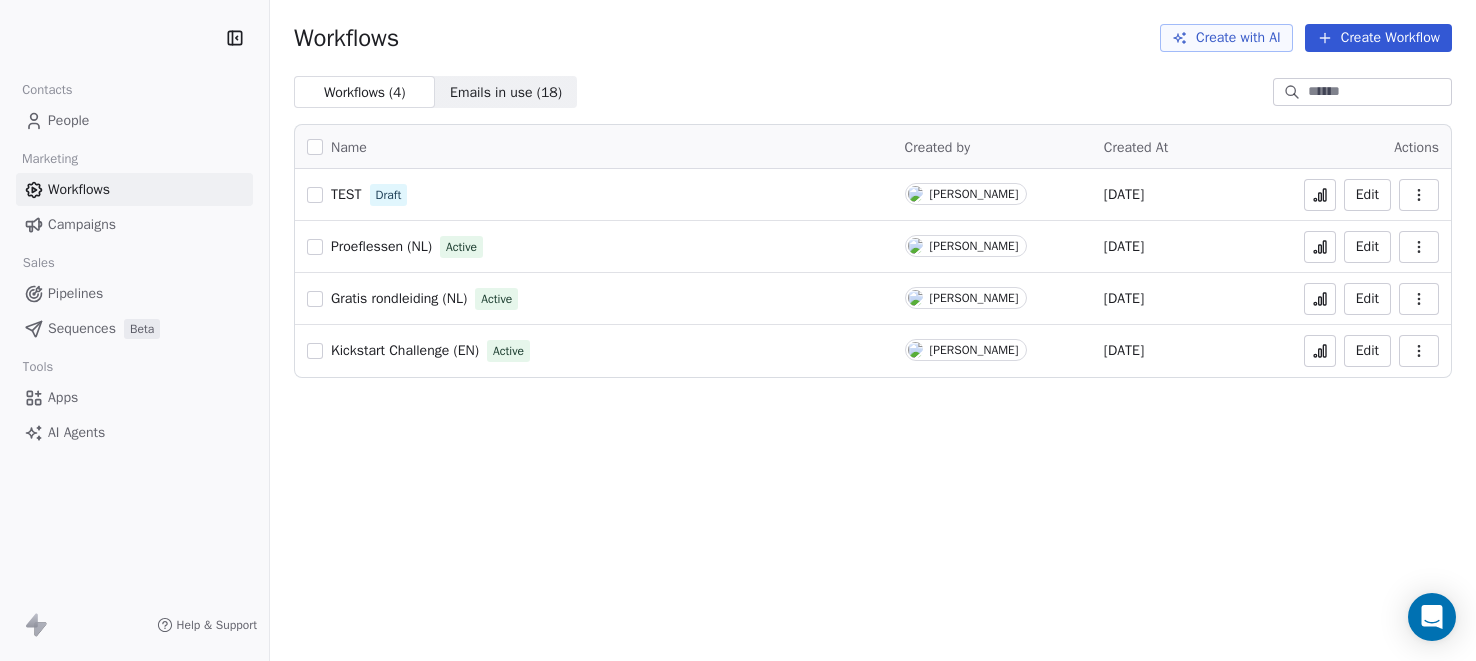 scroll, scrollTop: 0, scrollLeft: 0, axis: both 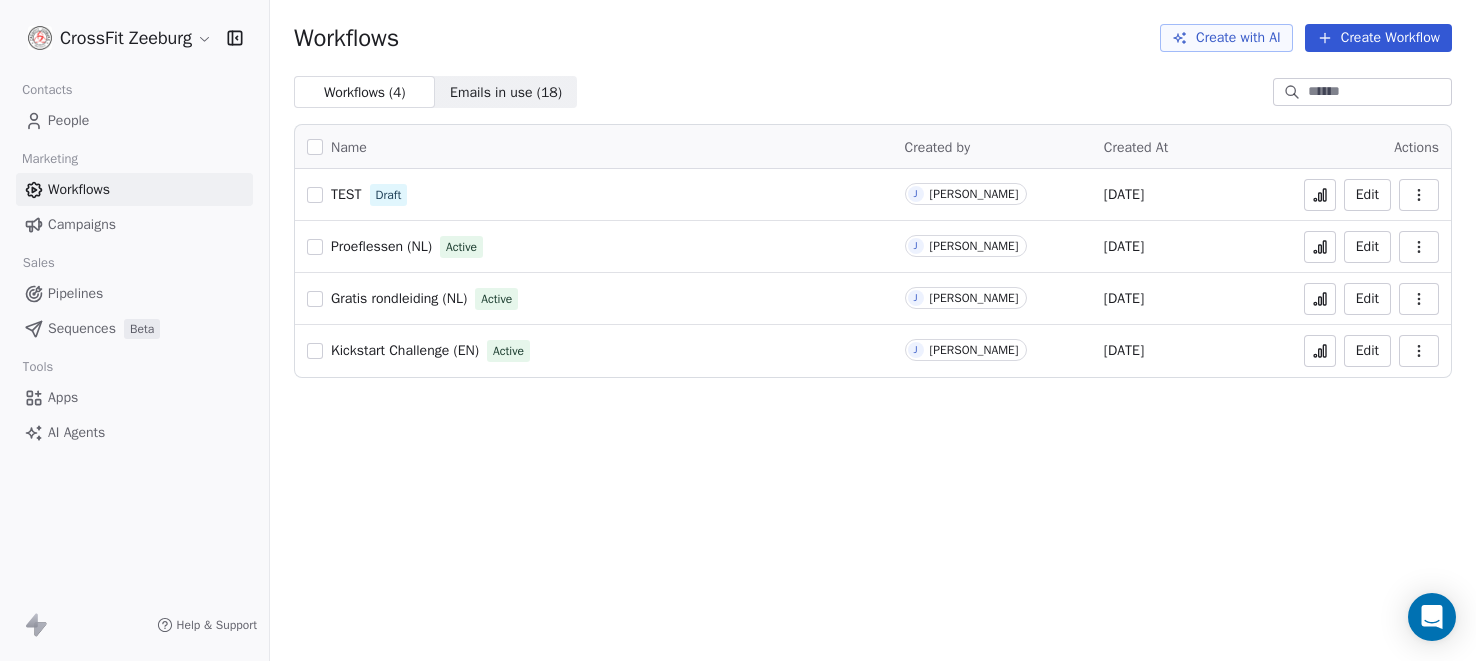 click on "People" at bounding box center [68, 120] 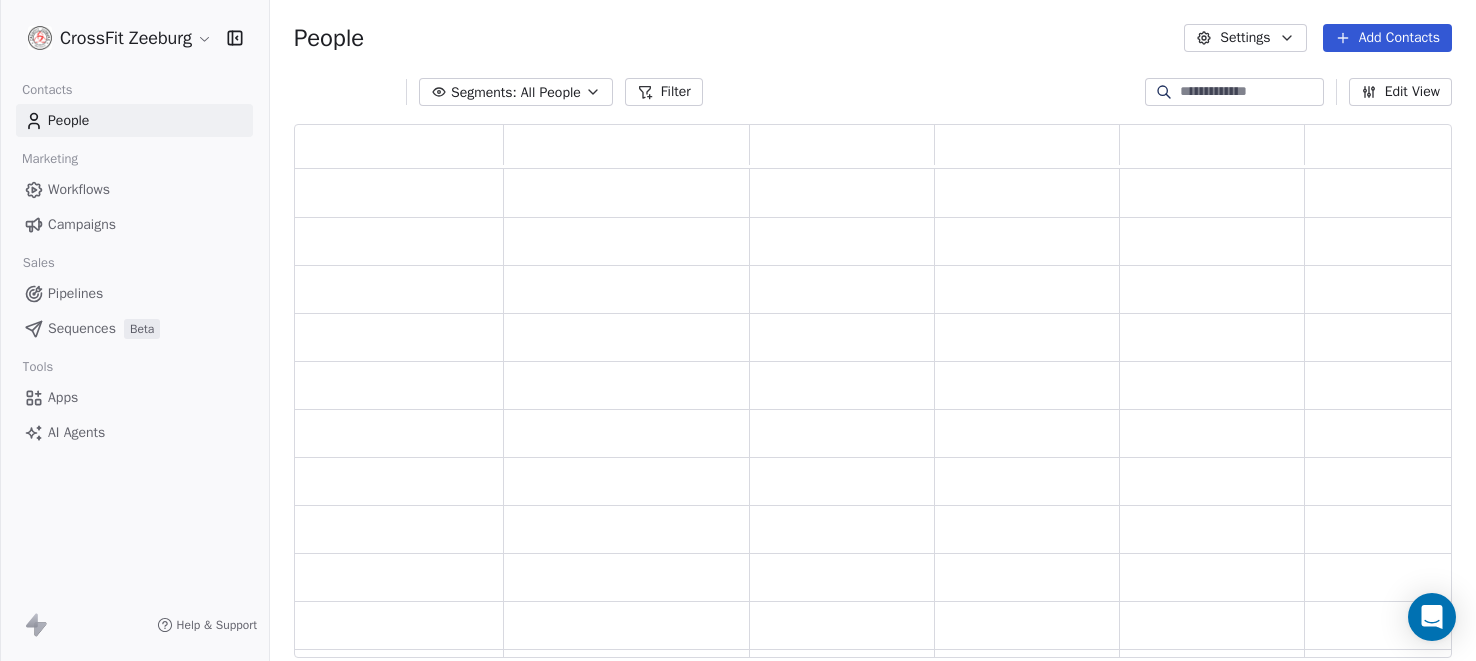 scroll, scrollTop: 0, scrollLeft: 0, axis: both 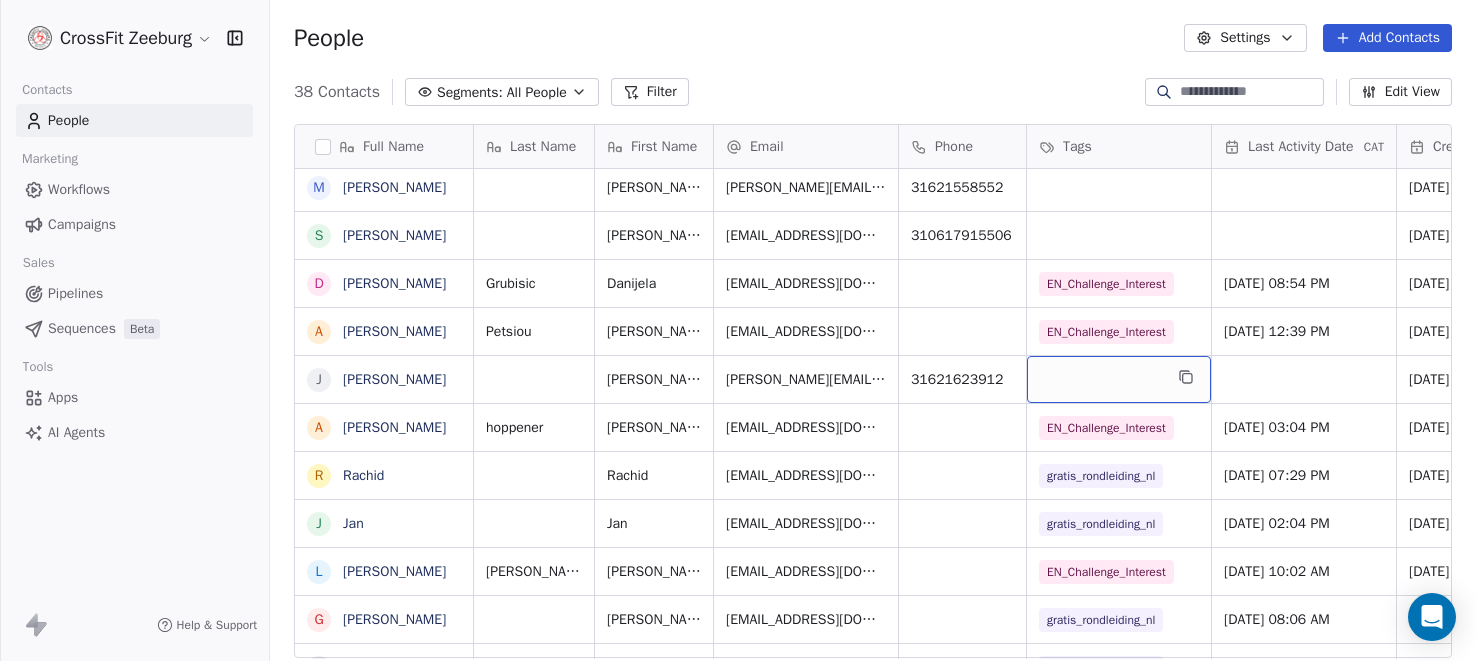 click at bounding box center (1119, 379) 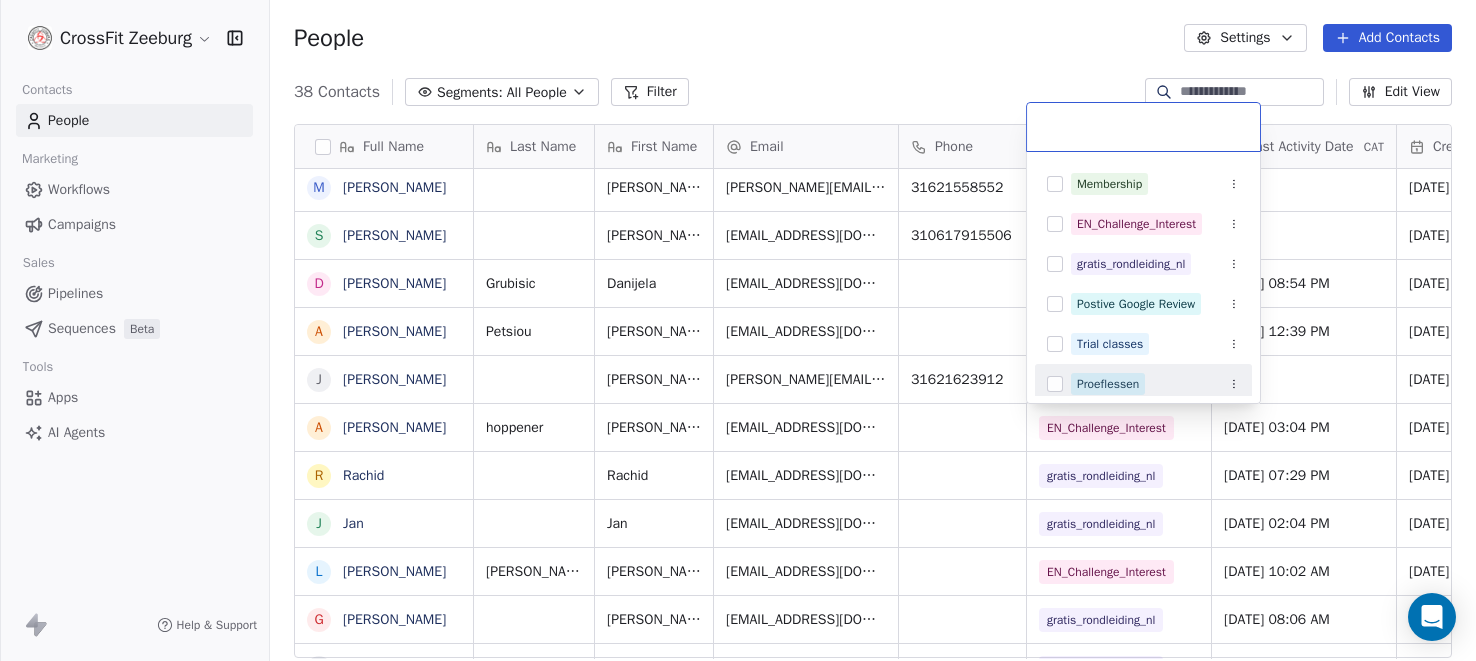 click on "Proeflessen" at bounding box center (1108, 384) 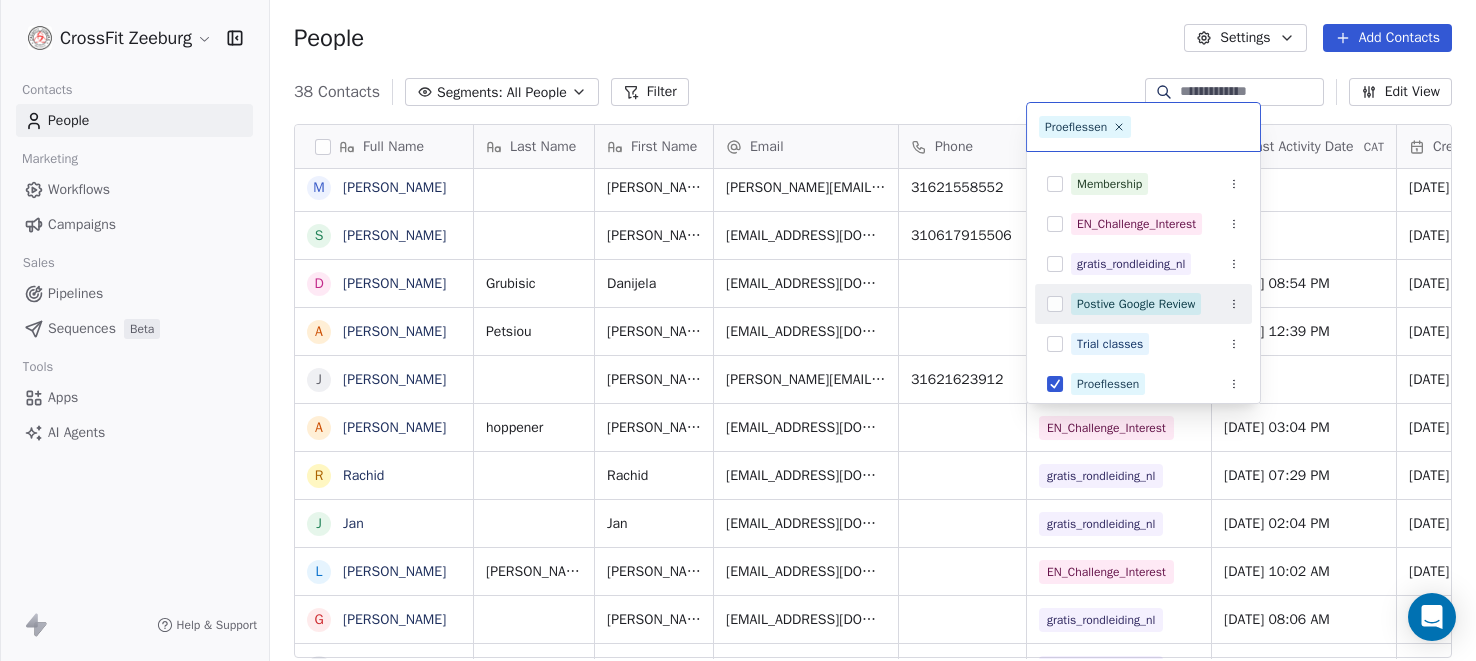 click on "CrossFit Zeeburg Contacts People Marketing Workflows Campaigns Sales Pipelines Sequences Beta Tools Apps AI Agents Help & Support People Settings  Add Contacts 38 Contacts Segments: All People Filter  Edit View Tag Add to Sequence Export Full Name C Charles Rossy S Sven van Ewijk A Anita Franklin J Jeroen J Joke J Jan R Ruud B Burak A Anneloes F Fraz Rasool A Astrid M Monique S Simona D Danijela Grubisic A Amalia Petsiou J Jeroen A Annette hoppener R Rachid J Jan L Lisette Arends G Godfred Z Zakaria F Frans K Kevin A Anita Wassink A Alfred L Luisa Malundo E Elena Zervou P Patricia A Amy Galatá L Louise M Margaretha K Kim DeBrass J José J Jesus Diaz M Marije van Beek J Jeroen Leidelmeijer M Marciano Bootsman Last Name First Name Email Phone Tags Last Activity Date CAT Created Date CAT Email Marketing Consent NPS Score Rossy Charles charlesjkrossy@gmail.com +447545542274 Jul 01, 2025 04:15 PM Subscribed van Ewijk Sven svenvanewijk@gmail.com +31640868817 Jul 01, 2025 04:14 PM Subscribed Franklin Anita Jeroen" at bounding box center (738, 330) 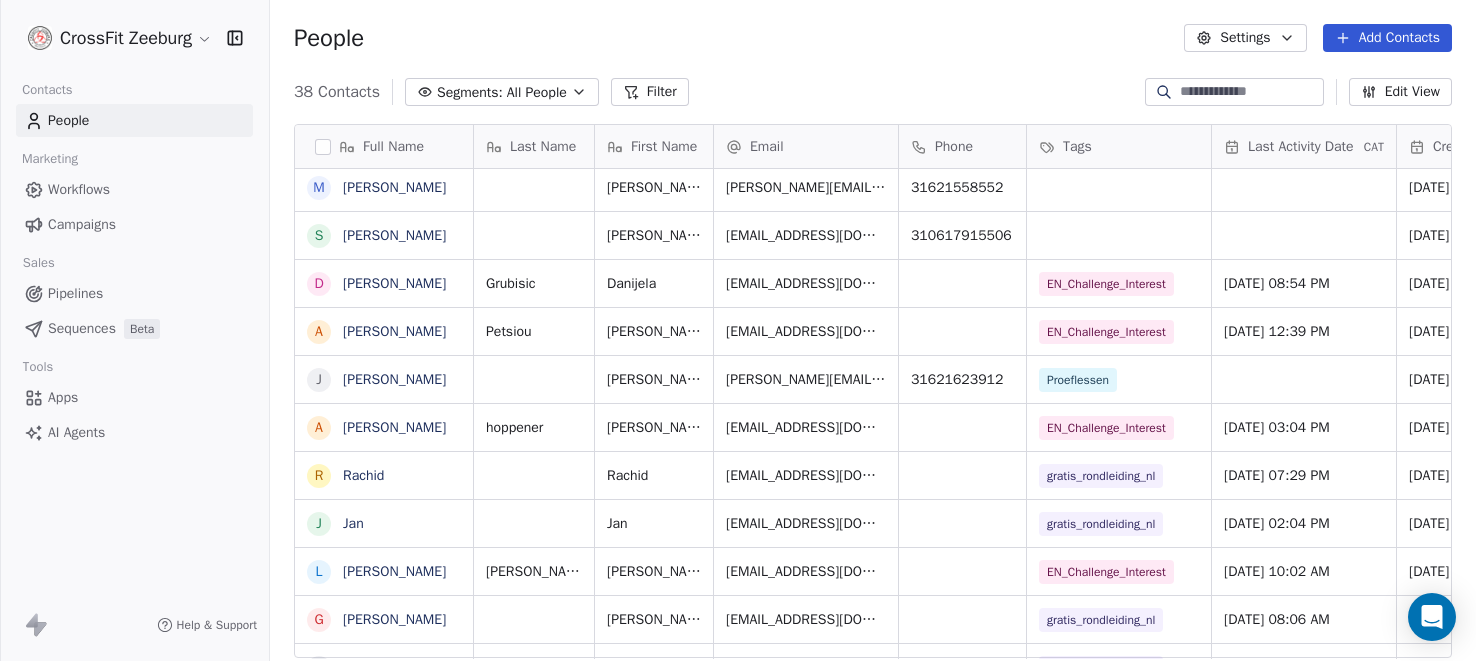 click on "Workflows" at bounding box center (79, 189) 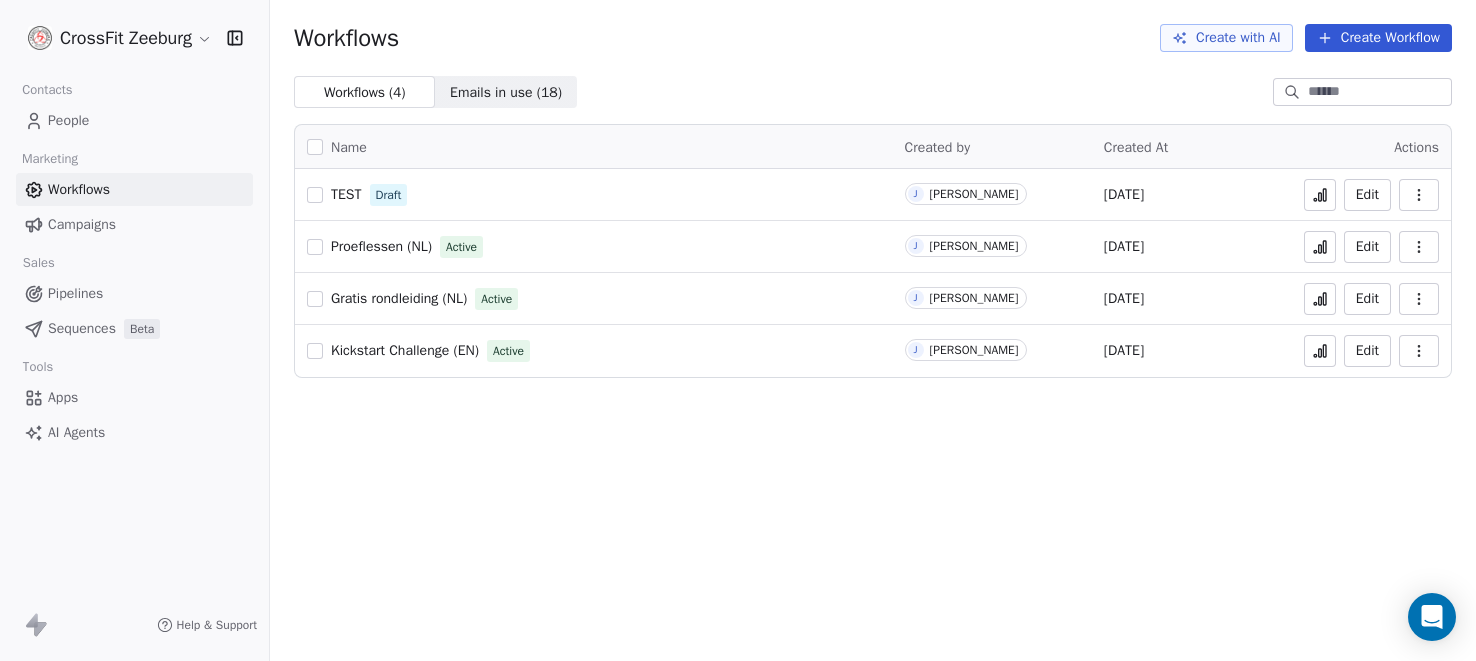 click on "Proeflessen (NL)" at bounding box center (381, 246) 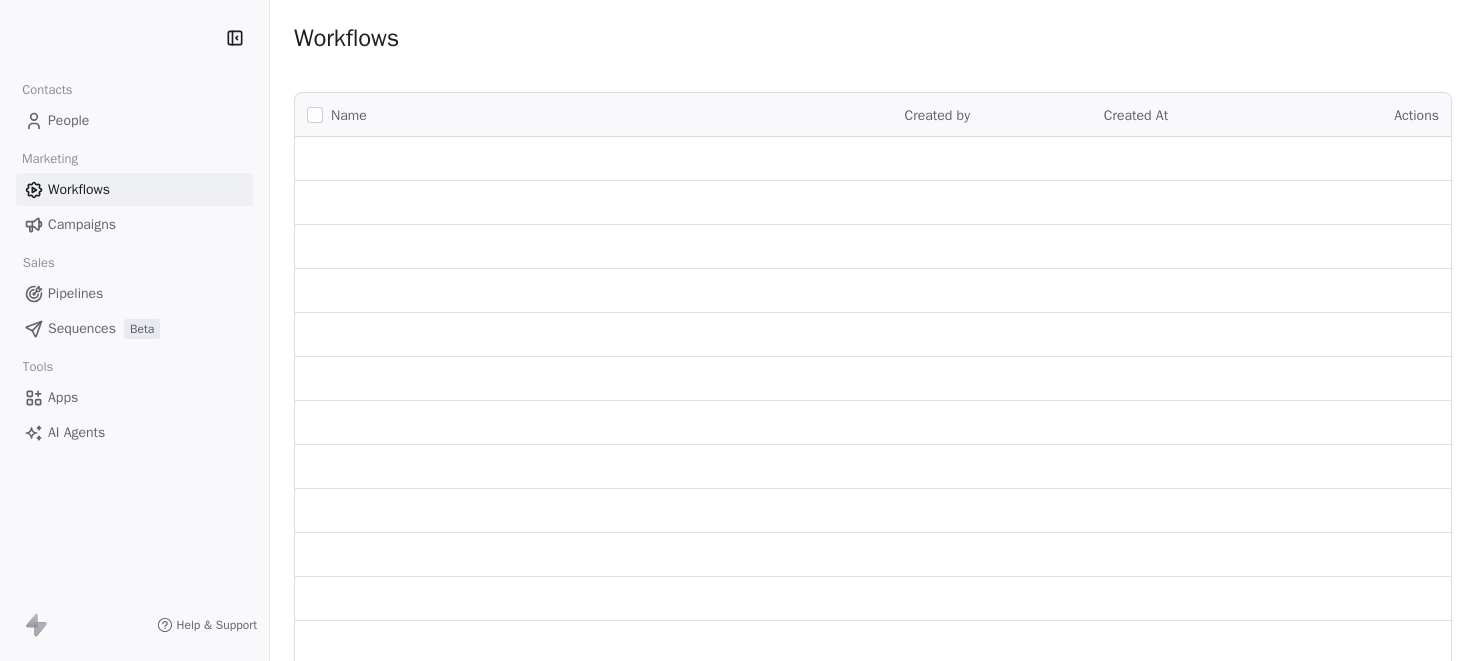scroll, scrollTop: 0, scrollLeft: 0, axis: both 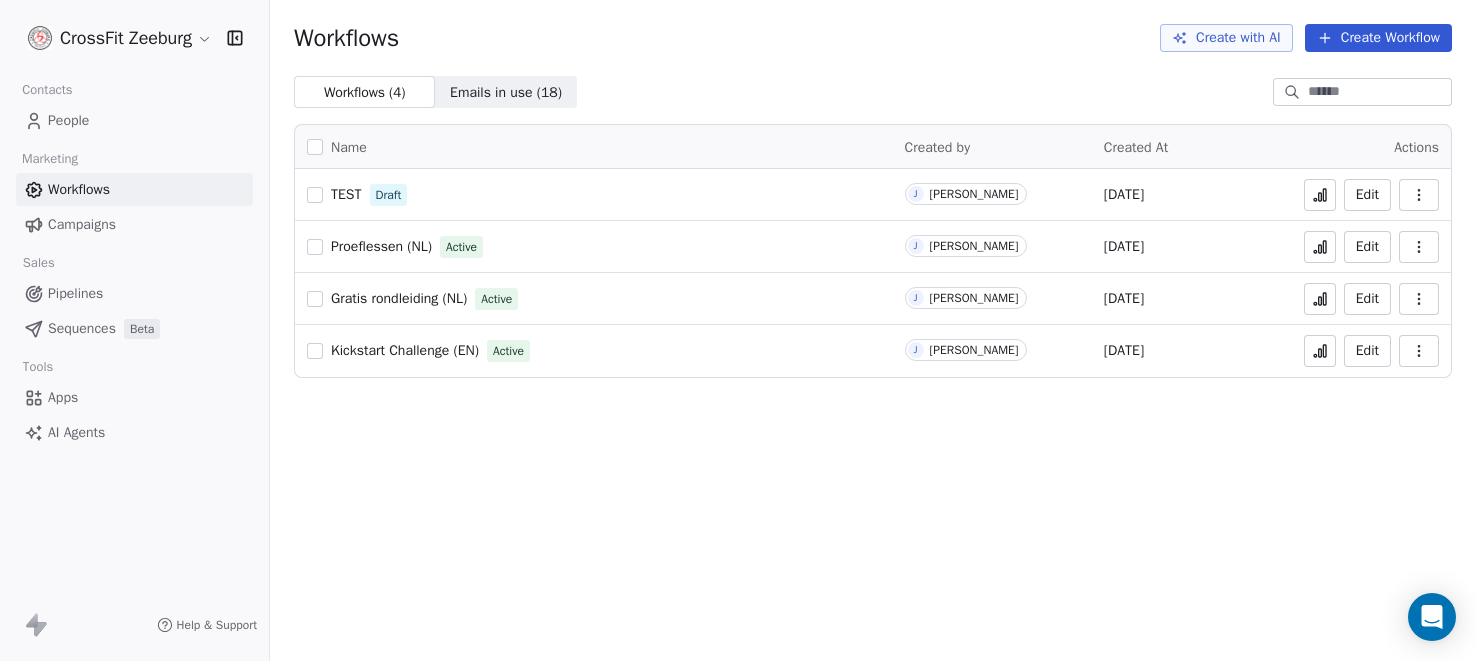click on "People" at bounding box center [68, 120] 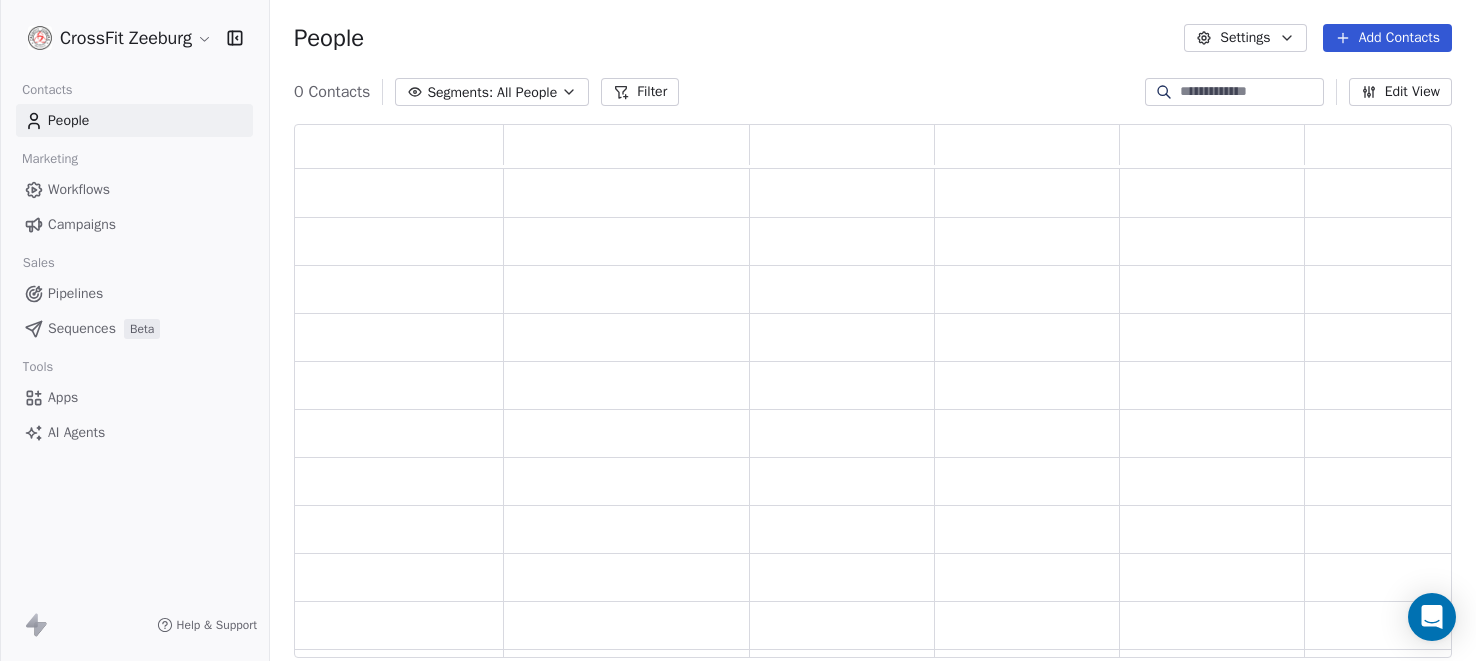 scroll, scrollTop: 1, scrollLeft: 1, axis: both 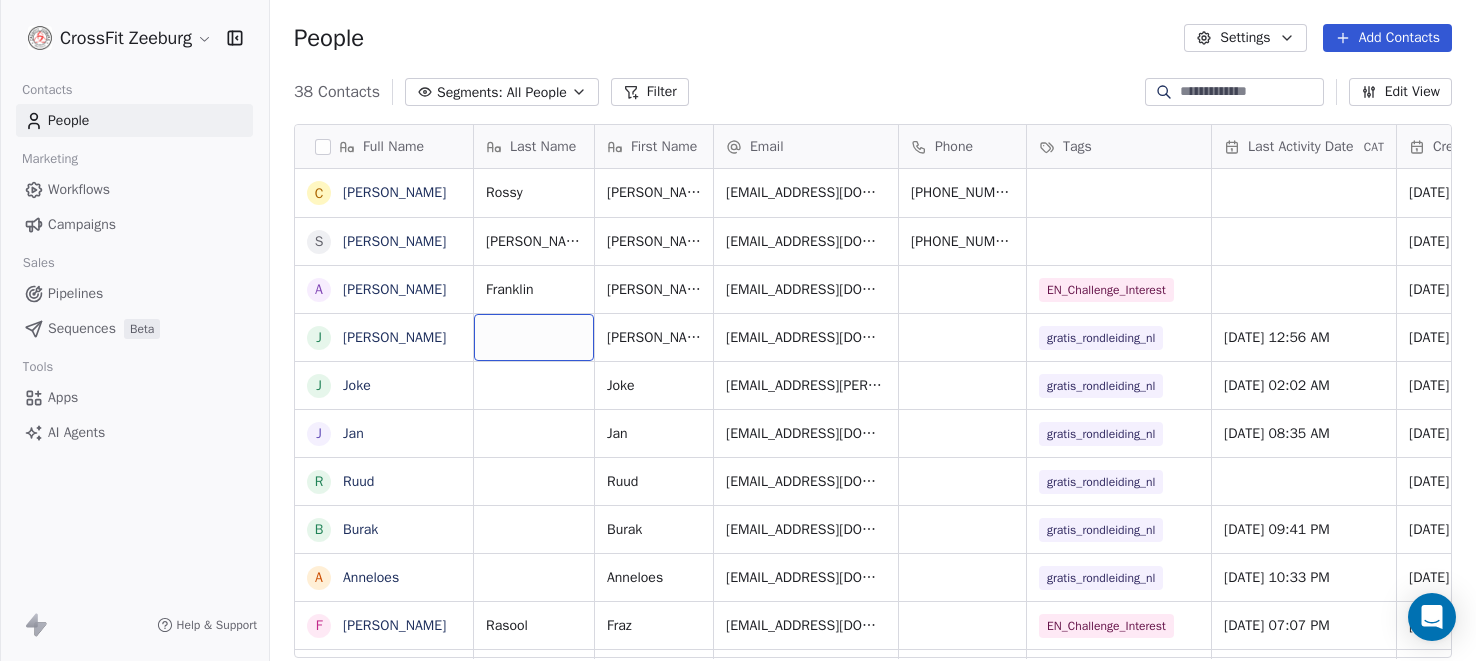 click at bounding box center [534, 337] 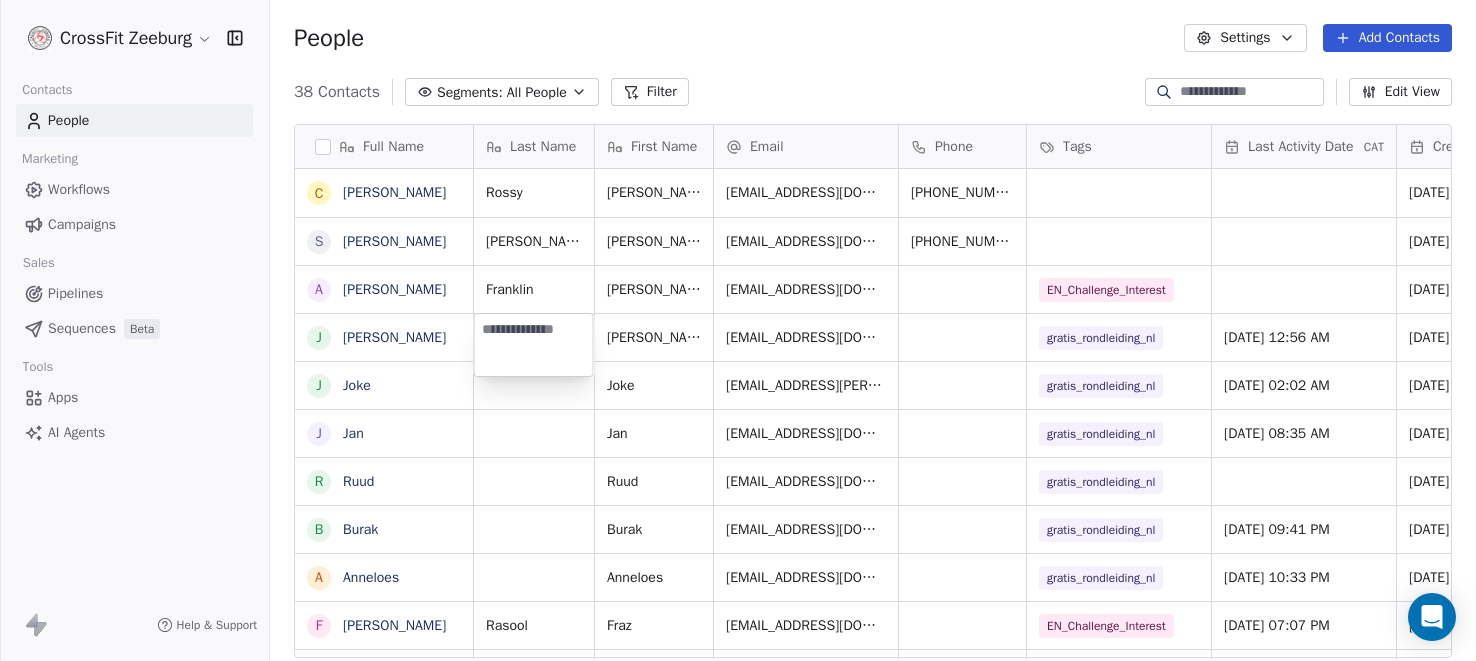 click on "CrossFit Zeeburg Contacts People Marketing Workflows Campaigns Sales Pipelines Sequences Beta Tools Apps AI Agents Help & Support People Settings  Add Contacts 38 Contacts Segments: All People Filter  Edit View Tag Add to Sequence Export Full Name C Charles Rossy S Sven van Ewijk A Anita Franklin J Jeroen J Joke J Jan R Ruud B Burak A Anneloes F Fraz Rasool A Astrid M Monique S Simona D Danijela Grubisic A Amalia Petsiou J Jeroen A Annette hoppener R Rachid J Jan L Lisette Arends G Godfred Z Zakaria F Frans K Kevin A Anita Wassink A Alfred L Luisa Malundo E Elena Zervou P Patricia A Amy Galatá L Louise Last Name First Name Email Phone Tags Last Activity Date CAT Created Date CAT Email Marketing Consent NPS Score Rossy Charles charlesjkrossy@gmail.com +447545542274 Jul 01, 2025 04:15 PM Subscribed van Ewijk Sven svenvanewijk@gmail.com +31640868817 Jul 01, 2025 04:14 PM Subscribed Franklin Anita anitafranklin@duck.com EN_Challenge_Interest Jun 30, 2025 10:26 AM Subscribed Jeroen jhouthuys@gmail.com Joke Jan" at bounding box center (738, 330) 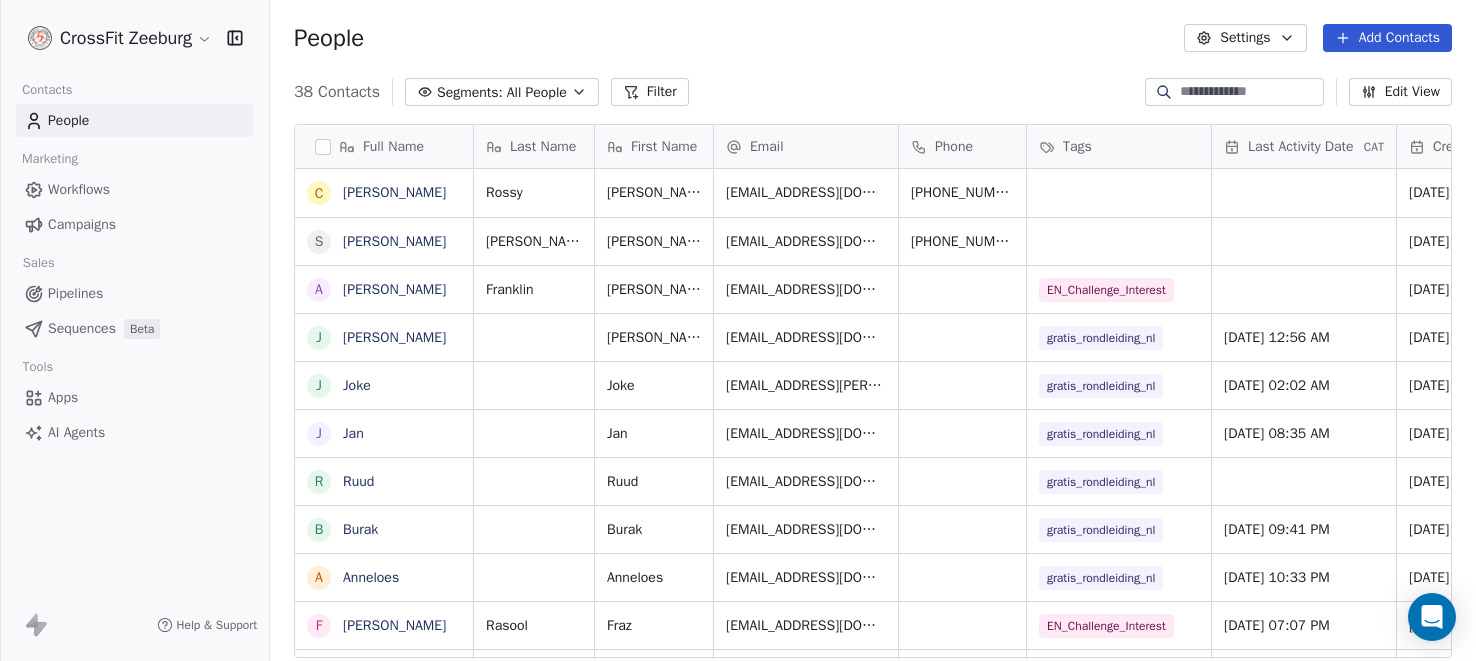 click on "Edit View" at bounding box center (1400, 92) 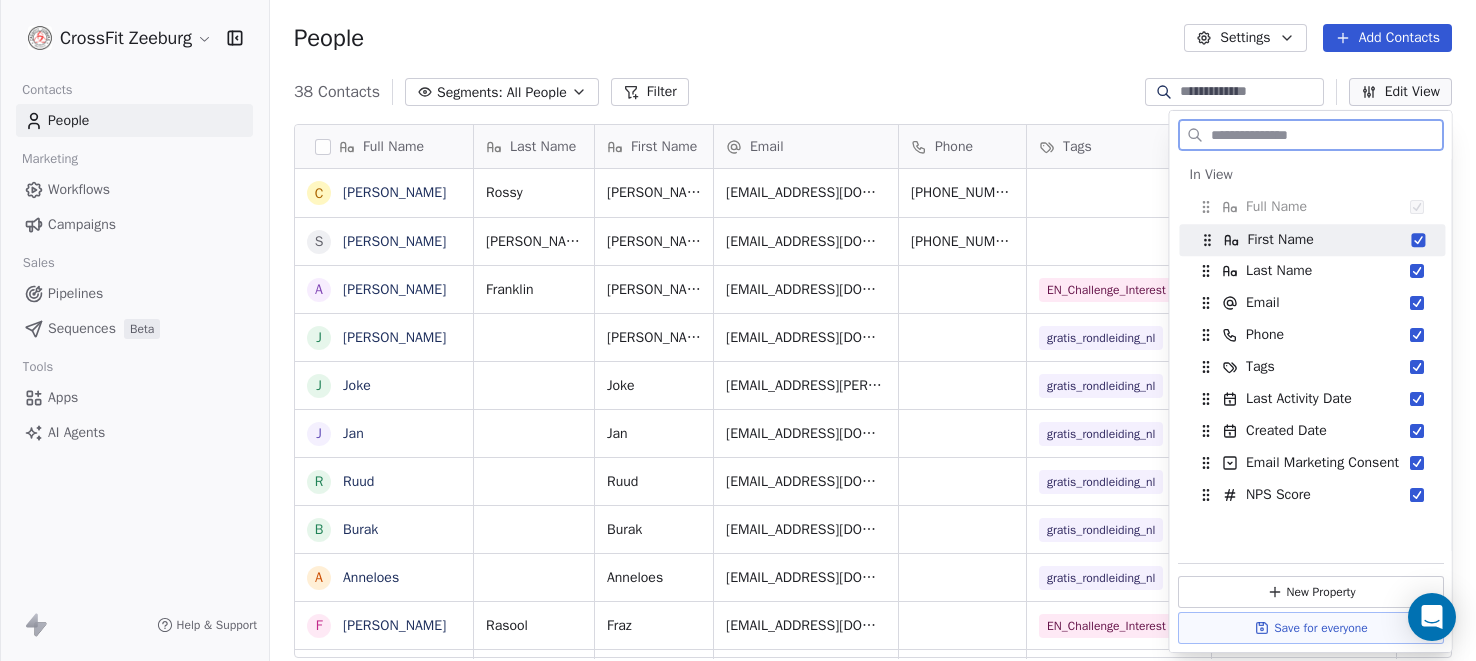 drag, startPoint x: 1202, startPoint y: 271, endPoint x: 1203, endPoint y: 239, distance: 32.01562 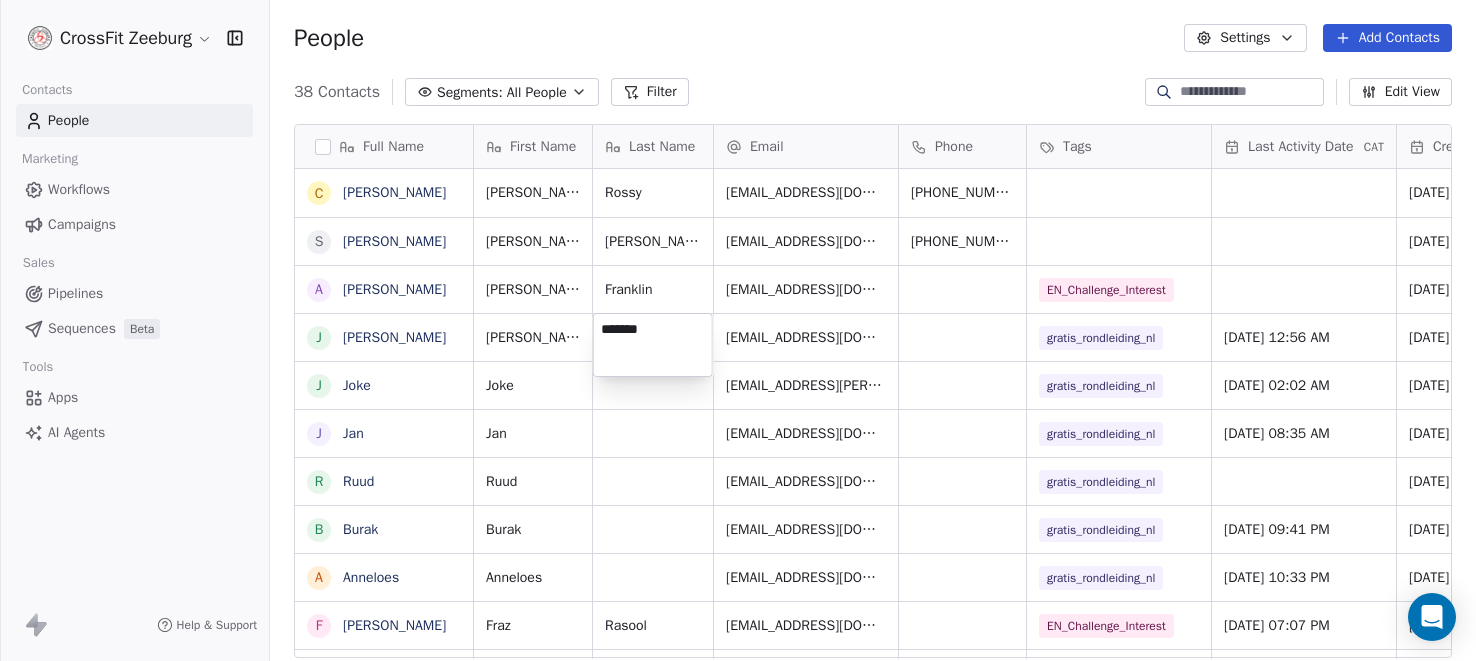 type on "********" 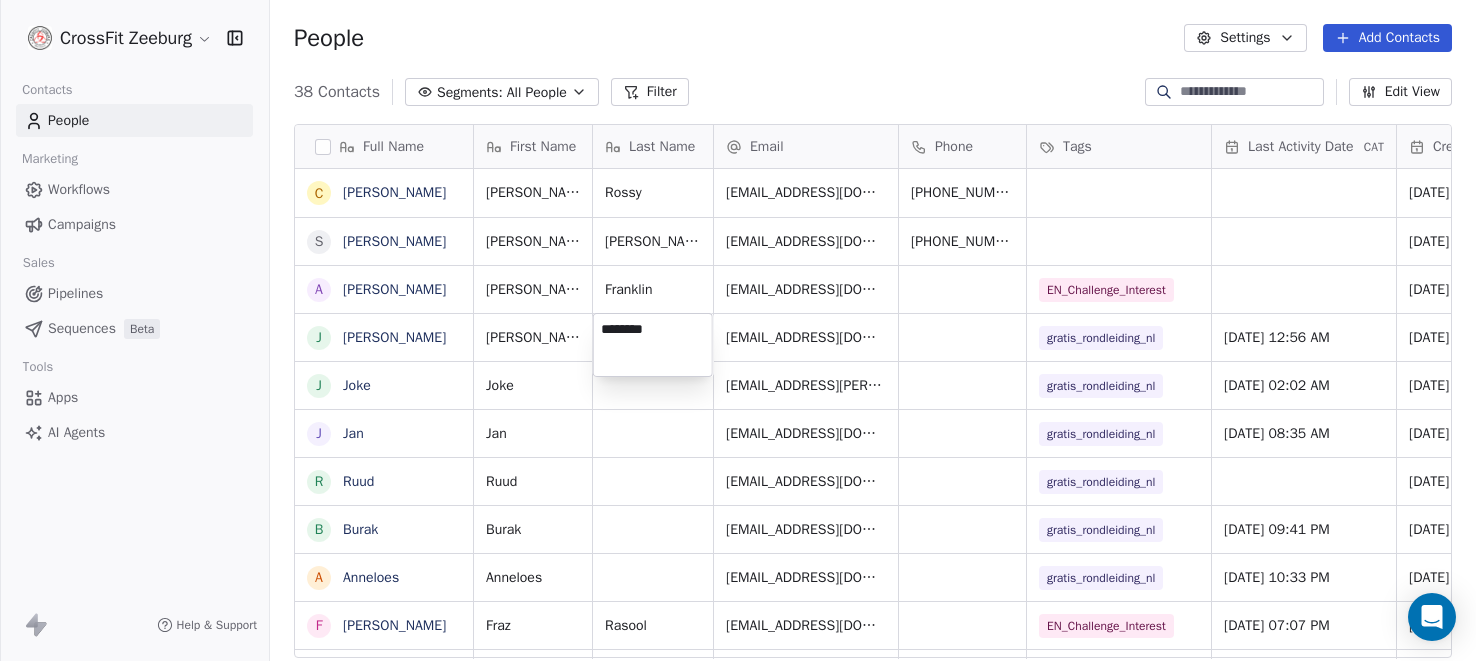 click on "CrossFit Zeeburg Contacts People Marketing Workflows Campaigns Sales Pipelines Sequences Beta Tools Apps AI Agents Help & Support People Settings  Add Contacts 38 Contacts Segments: All People Filter  Edit View Tag Add to Sequence Export Full Name C Charles Rossy S Sven van Ewijk A Anita Franklin J Jeroen J Joke J Jan R Ruud B Burak A Anneloes F Fraz Rasool A Astrid M Monique S Simona D Danijela Grubisic A Amalia Petsiou J Jeroen A Annette hoppener R Rachid J Jan L Lisette Arends G Godfred Z Zakaria F Frans K Kevin A Anita Wassink A Alfred L Luisa Malundo E Elena Zervou P Patricia A Amy Galatá L Louise First Name Last Name Email Phone Tags Last Activity Date CAT Created Date CAT Email Marketing Consent NPS Score Charles Rossy charlesjkrossy@gmail.com +447545542274 Jul 01, 2025 04:15 PM Subscribed Sven van Ewijk svenvanewijk@gmail.com +31640868817 Jul 01, 2025 04:14 PM Subscribed Anita Franklin anitafranklin@duck.com EN_Challenge_Interest Jun 30, 2025 10:26 AM Subscribed Jeroen jhouthuys@gmail.com Joke Jan" at bounding box center [738, 330] 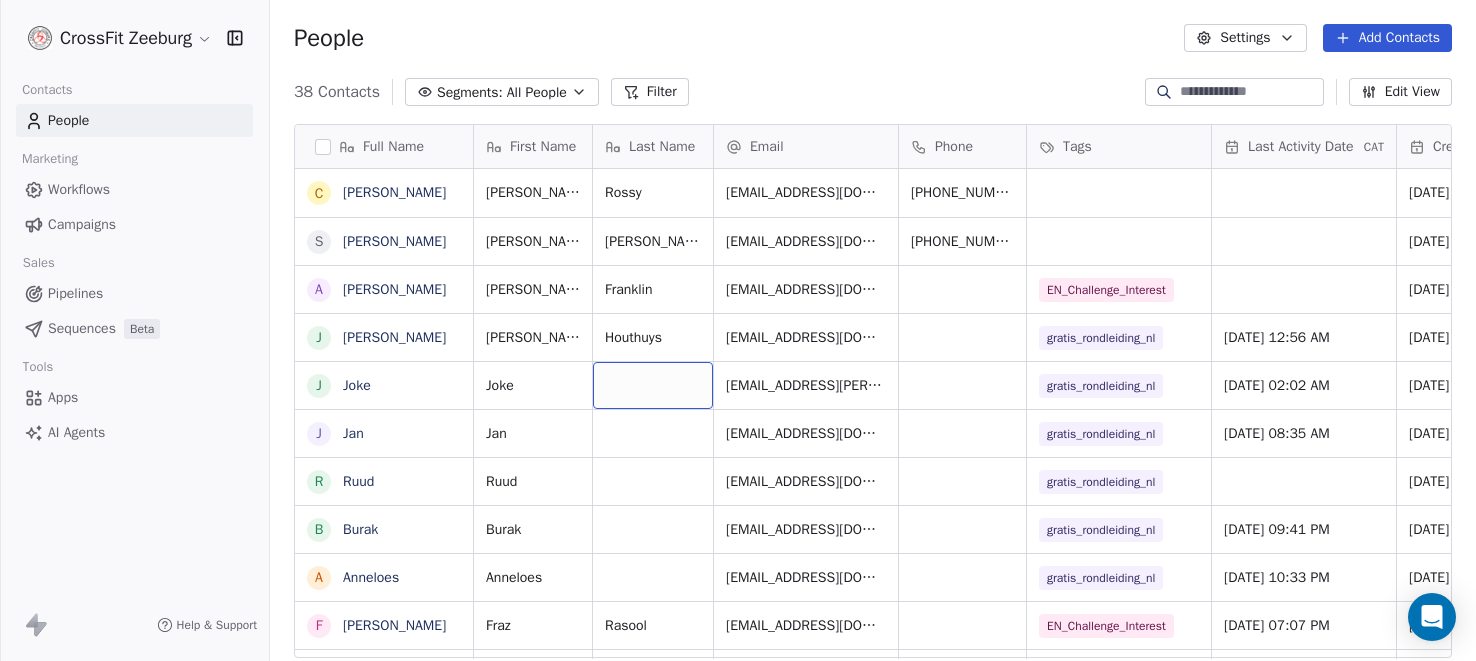 click at bounding box center (653, 385) 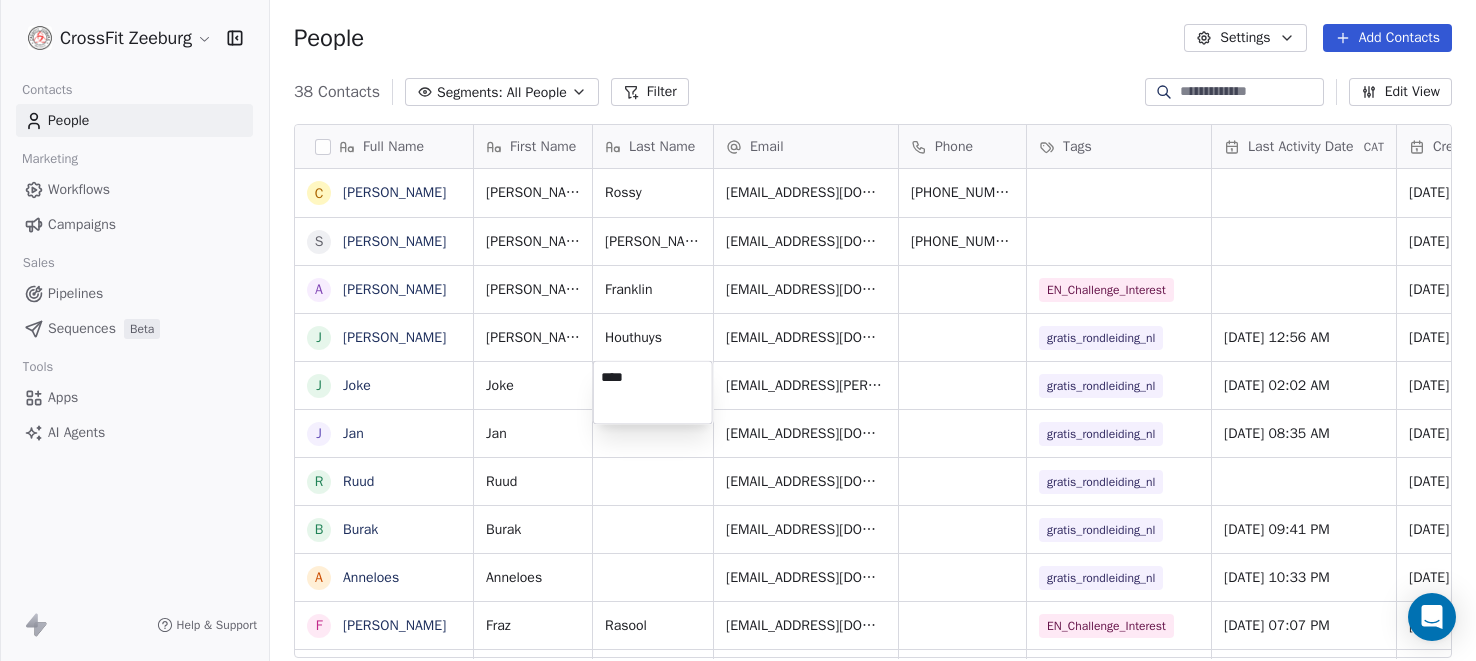 type on "*****" 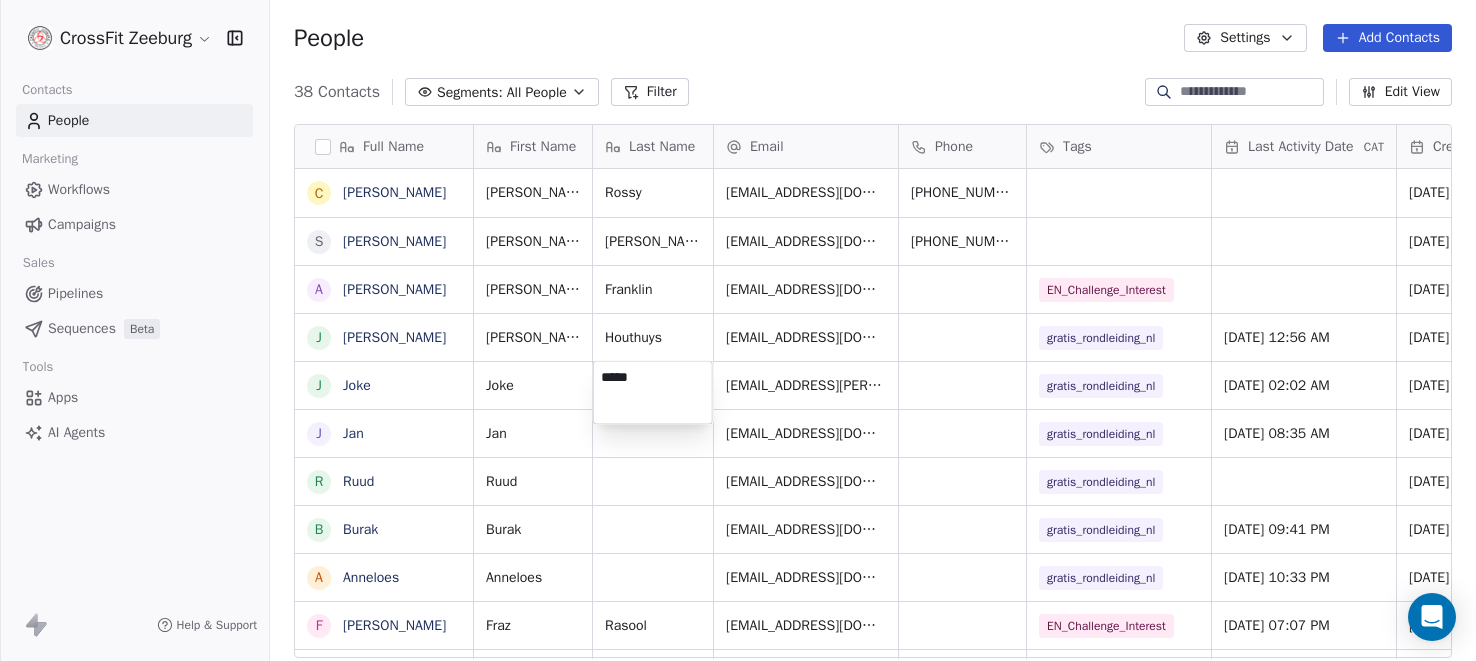 click on "CrossFit Zeeburg Contacts People Marketing Workflows Campaigns Sales Pipelines Sequences Beta Tools Apps AI Agents Help & Support People Settings  Add Contacts 38 Contacts Segments: All People Filter  Edit View Tag Add to Sequence Export Full Name C Charles Rossy S Sven van Ewijk A Anita Franklin J Jeroen Houthuys J Joke J Jan R Ruud B Burak A Anneloes F Fraz Rasool A Astrid M Monique S Simona D Danijela Grubisic A Amalia Petsiou J Jeroen A Annette hoppener R Rachid J Jan L Lisette Arends G Godfred Z Zakaria F Frans K Kevin A Anita Wassink A Alfred L Luisa Malundo E Elena Zervou P Patricia A Amy Galatá L Louise First Name Last Name Email Phone Tags Last Activity Date CAT Created Date CAT Email Marketing Consent NPS Score Charles Rossy charlesjkrossy@gmail.com +447545542274 Jul 01, 2025 04:15 PM Subscribed Sven van Ewijk svenvanewijk@gmail.com +31640868817 Jul 01, 2025 04:14 PM Subscribed Anita Franklin anitafranklin@duck.com EN_Challenge_Interest Jun 30, 2025 10:26 AM Subscribed Jeroen Houthuys Subscribed" at bounding box center (738, 330) 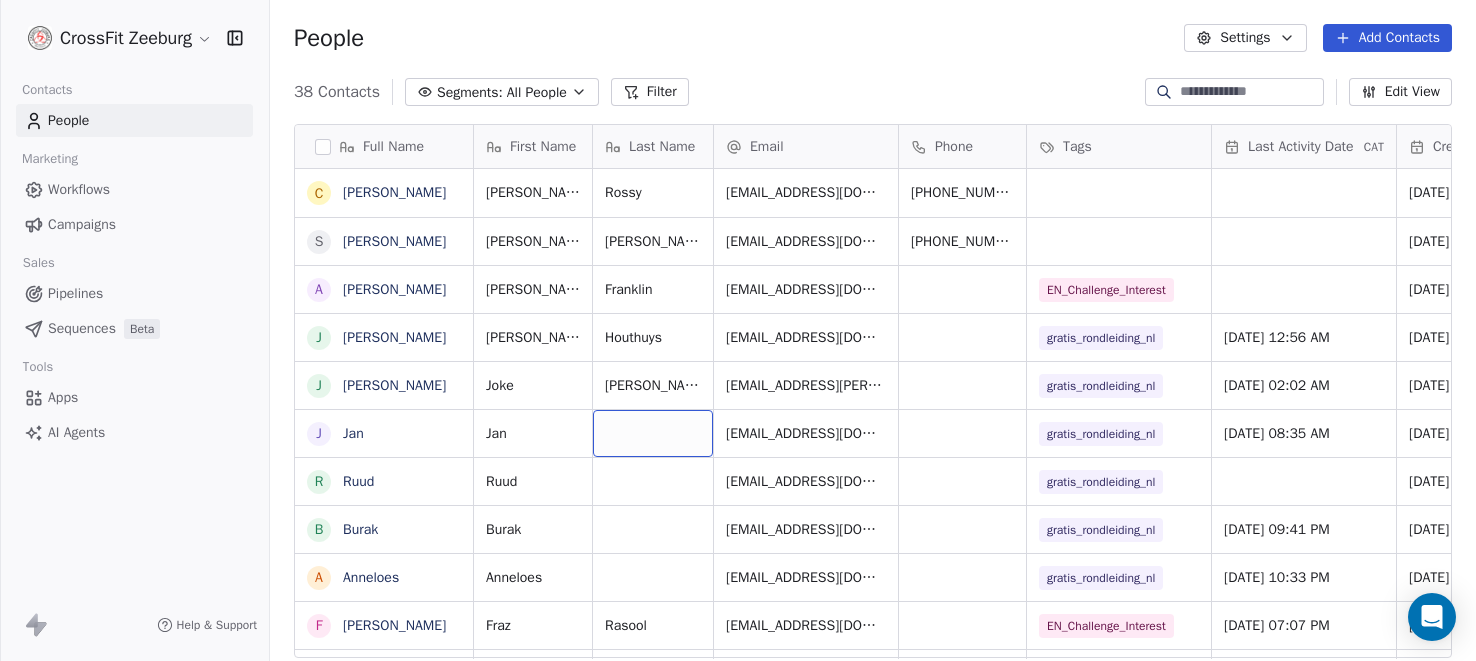 click at bounding box center [653, 433] 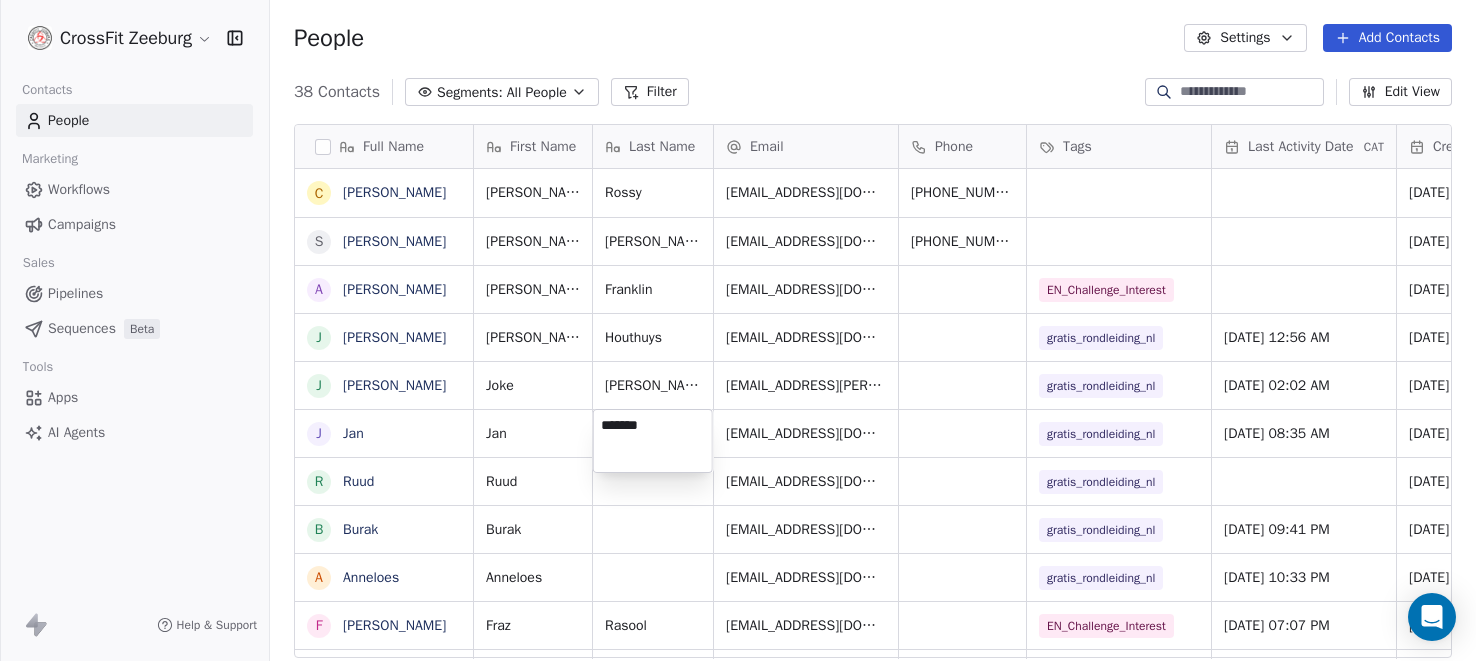 type on "********" 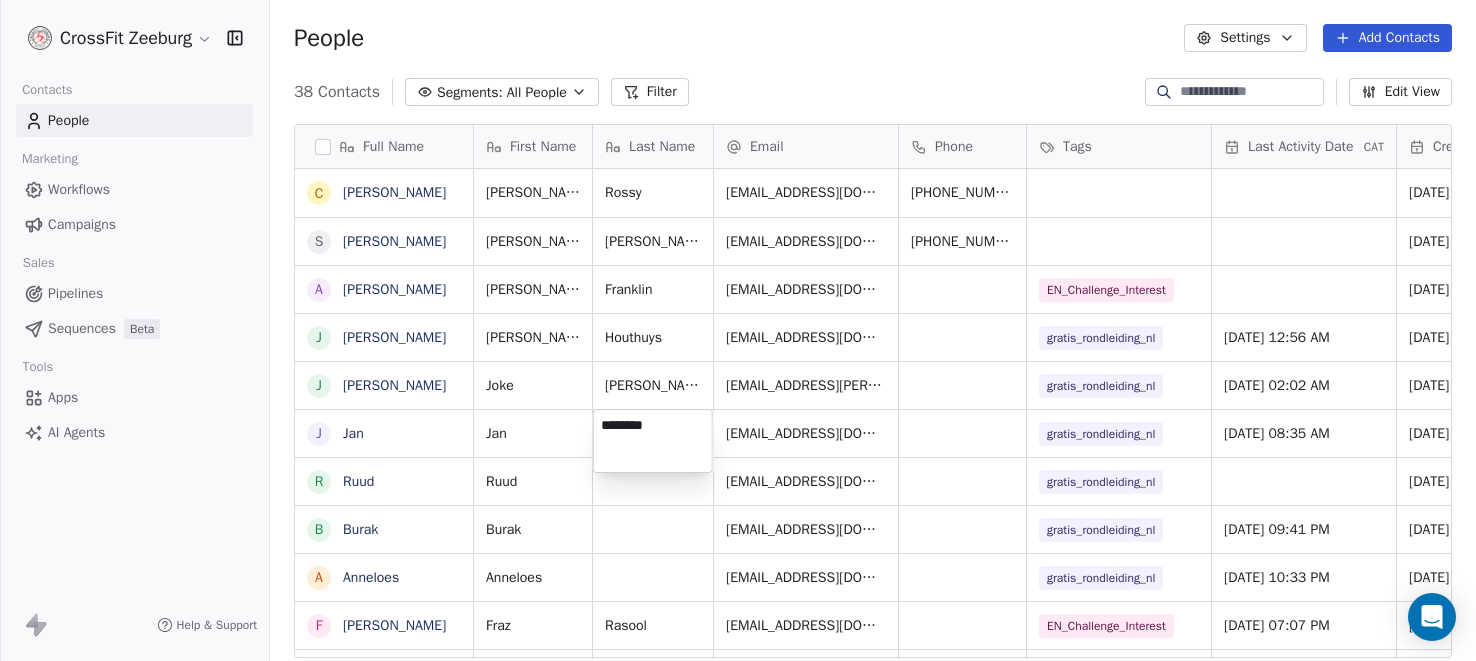 click on "CrossFit Zeeburg Contacts People Marketing Workflows Campaigns Sales Pipelines Sequences Beta Tools Apps AI Agents Help & Support People Settings  Add Contacts 38 Contacts Segments: All People Filter  Edit View Tag Add to Sequence Export Full Name C Charles Rossy S Sven van Ewijk A Anita Franklin J Jeroen Houthuys J Joke Rauch J Jan R Ruud B Burak A Anneloes F Fraz Rasool A Astrid M Monique S Simona D Danijela Grubisic A Amalia Petsiou J Jeroen A Annette hoppener R Rachid J Jan L Lisette Arends G Godfred Z Zakaria F Frans K Kevin A Anita Wassink A Alfred L Luisa Malundo E Elena Zervou P Patricia A Amy Galatá L Louise First Name Last Name Email Phone Tags Last Activity Date CAT Created Date CAT Email Marketing Consent NPS Score Charles Rossy charlesjkrossy@gmail.com +447545542274 Jul 01, 2025 04:15 PM Subscribed Sven van Ewijk svenvanewijk@gmail.com +31640868817 Jul 01, 2025 04:14 PM Subscribed Anita Franklin anitafranklin@duck.com EN_Challenge_Interest Jun 30, 2025 10:26 AM Subscribed Jeroen Houthuys Joke" at bounding box center [738, 330] 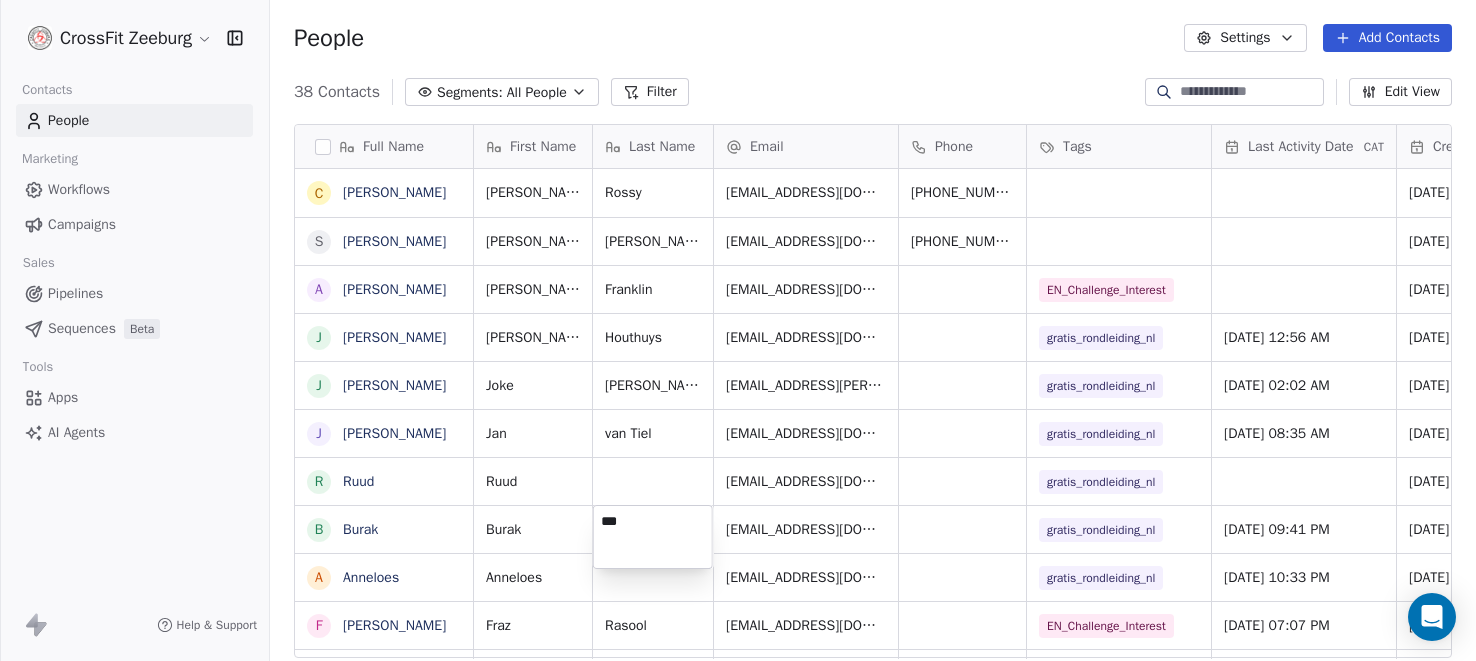type on "****" 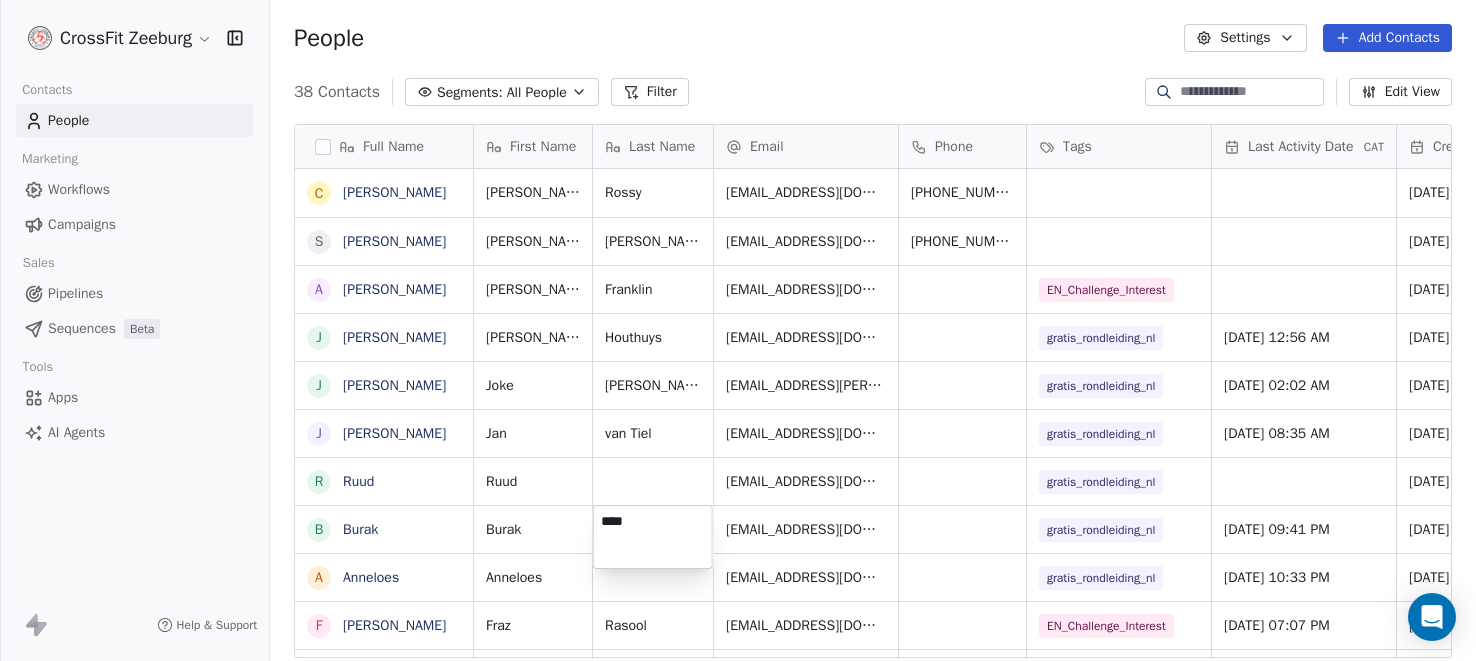 click on "CrossFit Zeeburg Contacts People Marketing Workflows Campaigns Sales Pipelines Sequences Beta Tools Apps AI Agents Help & Support People Settings  Add Contacts 38 Contacts Segments: All People Filter  Edit View Tag Add to Sequence Export Full Name C Charles Rossy S Sven van Ewijk A Anita Franklin J Jeroen Houthuys J Joke Rauch J Jan van Tiel R Ruud B Burak A Anneloes F Fraz Rasool A Astrid M Monique S Simona D Danijela Grubisic A Amalia Petsiou J Jeroen A Annette hoppener R Rachid J Jan L Lisette Arends G Godfred Z Zakaria F Frans K Kevin A Anita Wassink A Alfred L Luisa Malundo E Elena Zervou P Patricia A Amy Galatá L Louise First Name Last Name Email Phone Tags Last Activity Date CAT Created Date CAT Email Marketing Consent NPS Score Charles Rossy charlesjkrossy@gmail.com +447545542274 Jul 01, 2025 04:15 PM Subscribed Sven van Ewijk svenvanewijk@gmail.com +31640868817 Jul 01, 2025 04:14 PM Subscribed Anita Franklin anitafranklin@duck.com EN_Challenge_Interest Jun 30, 2025 10:26 AM Subscribed Jeroen Joke" at bounding box center (738, 330) 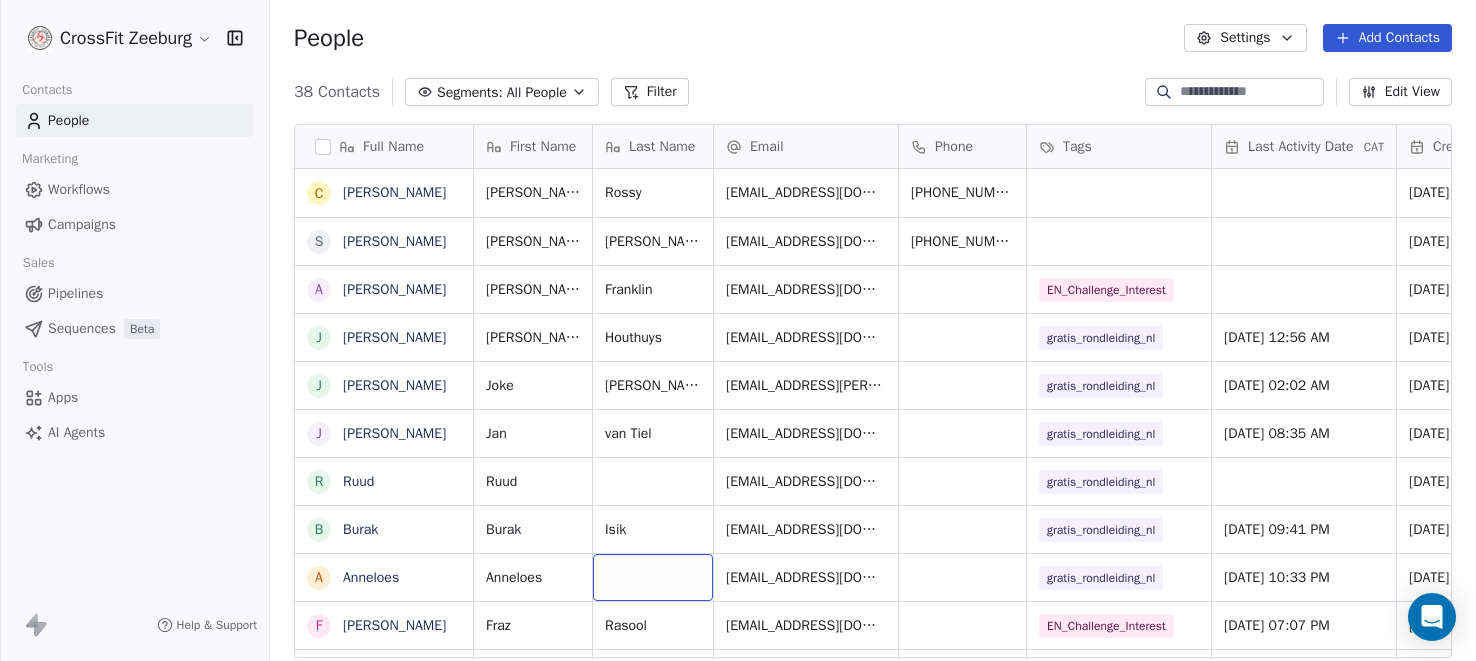 click at bounding box center (653, 577) 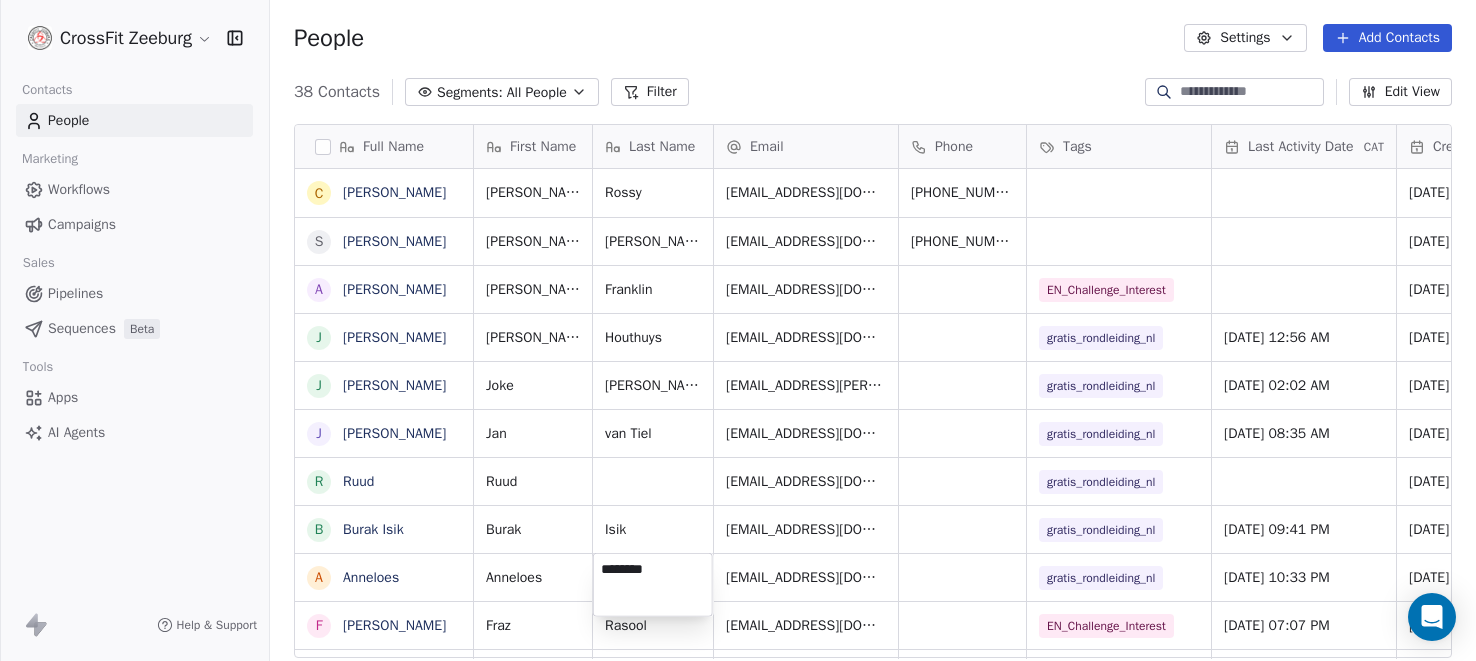 type on "*********" 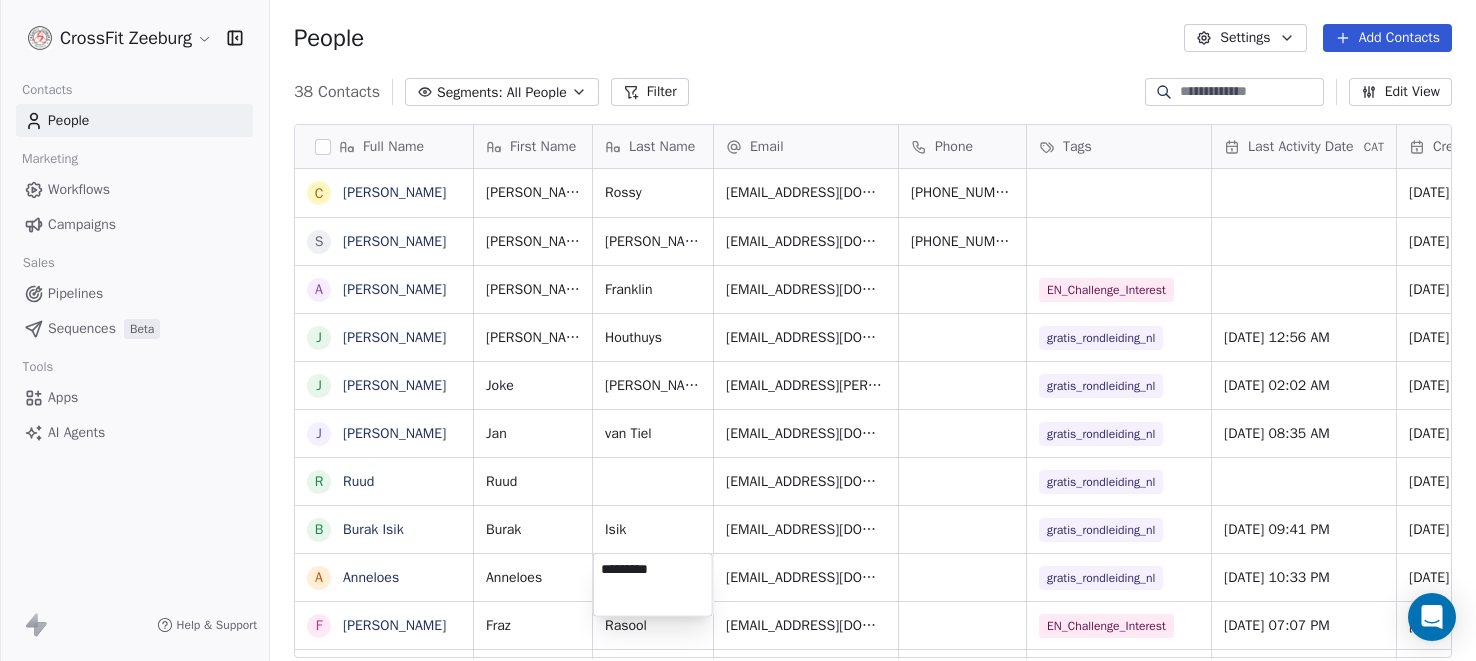 click on "CrossFit Zeeburg Contacts People Marketing Workflows Campaigns Sales Pipelines Sequences Beta Tools Apps AI Agents Help & Support People Settings  Add Contacts 38 Contacts Segments: All People Filter  Edit View Tag Add to Sequence Export Full Name C Charles Rossy S Sven van Ewijk A Anita Franklin J Jeroen Houthuys J Joke Rauch J Jan van Tiel R Ruud B Burak Isik A Anneloes F Fraz Rasool A Astrid M Monique S Simona D Danijela Grubisic A Amalia Petsiou J Jeroen A Annette hoppener R Rachid J Jan L Lisette Arends G Godfred Z Zakaria F Frans K Kevin A Anita Wassink A Alfred L Luisa Malundo E Elena Zervou P Patricia A Amy Galatá L Louise First Name Last Name Email Phone Tags Last Activity Date CAT Created Date CAT Email Marketing Consent NPS Score Charles Rossy charlesjkrossy@gmail.com +447545542274 Jul 01, 2025 04:15 PM Subscribed Sven van Ewijk svenvanewijk@gmail.com +31640868817 Jul 01, 2025 04:14 PM Subscribed Anita Franklin anitafranklin@duck.com EN_Challenge_Interest Jun 30, 2025 10:26 AM Subscribed Jeroen" at bounding box center [738, 330] 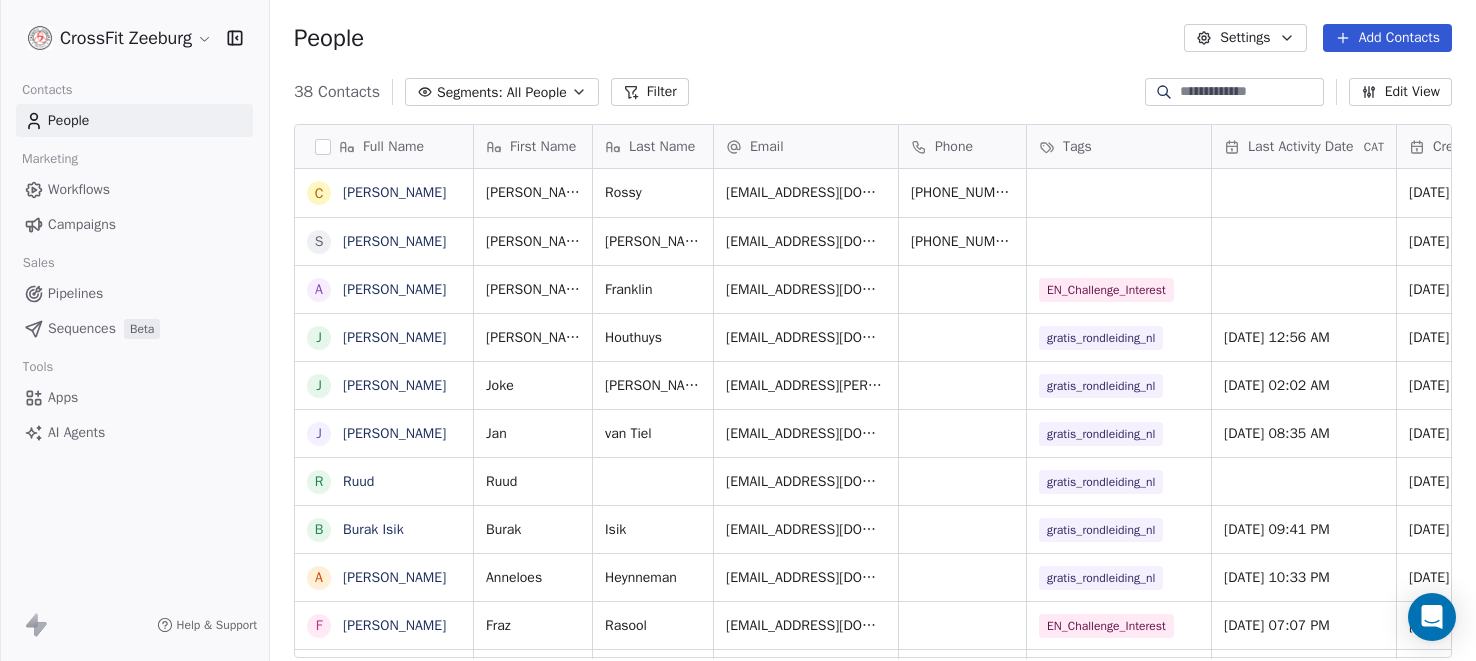 click on "Add Contacts" at bounding box center (1387, 38) 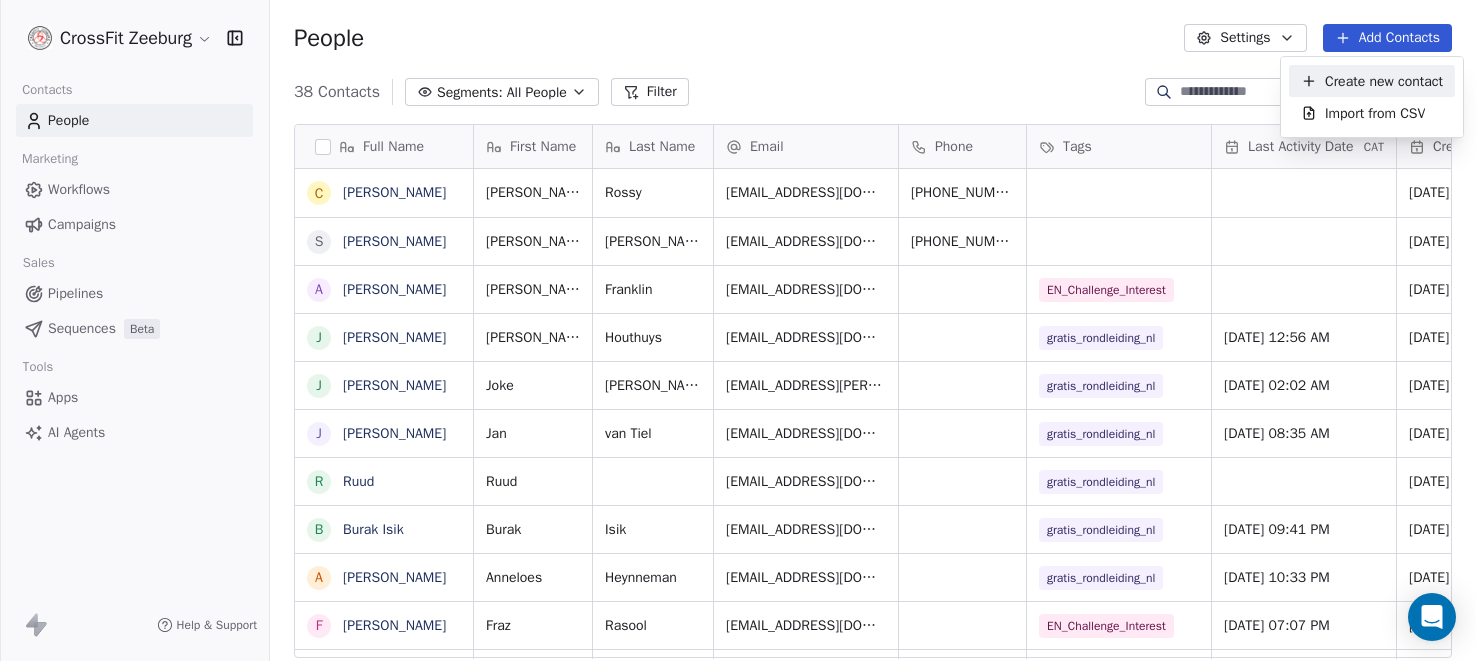 click on "Create new contact" at bounding box center (1384, 81) 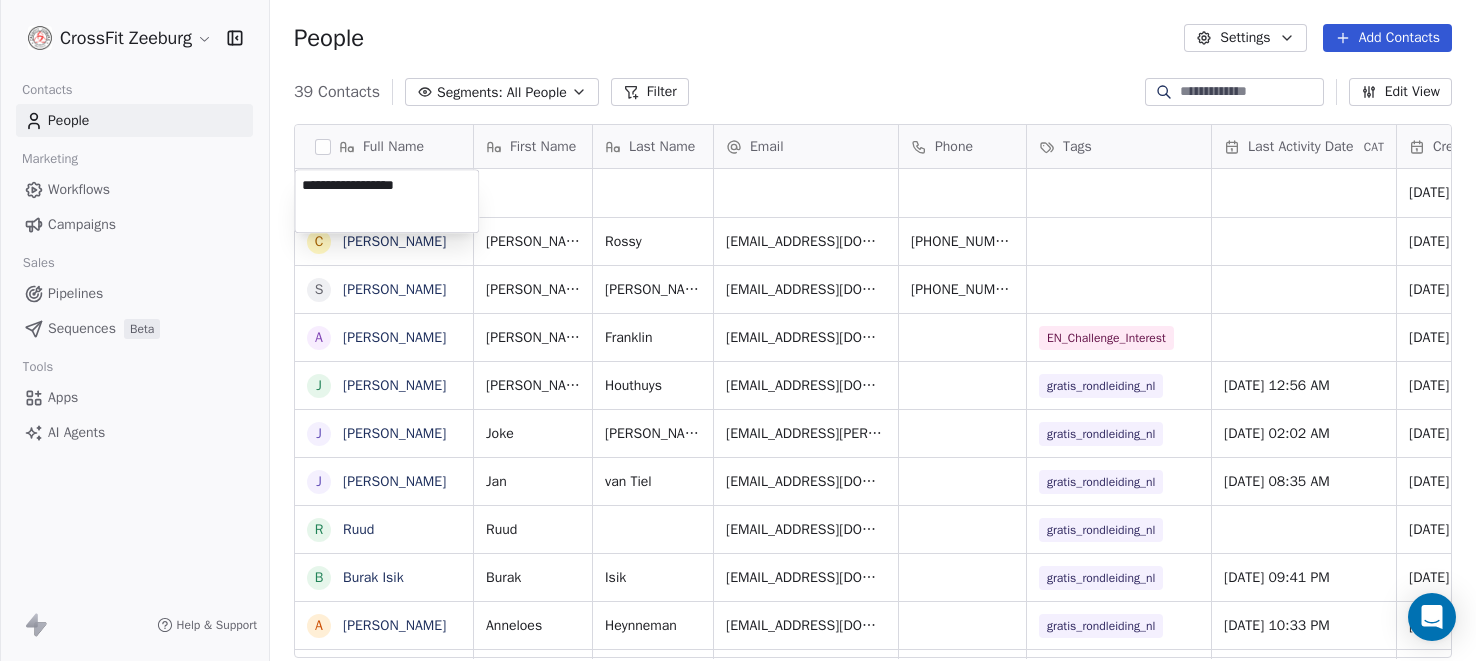 type on "**********" 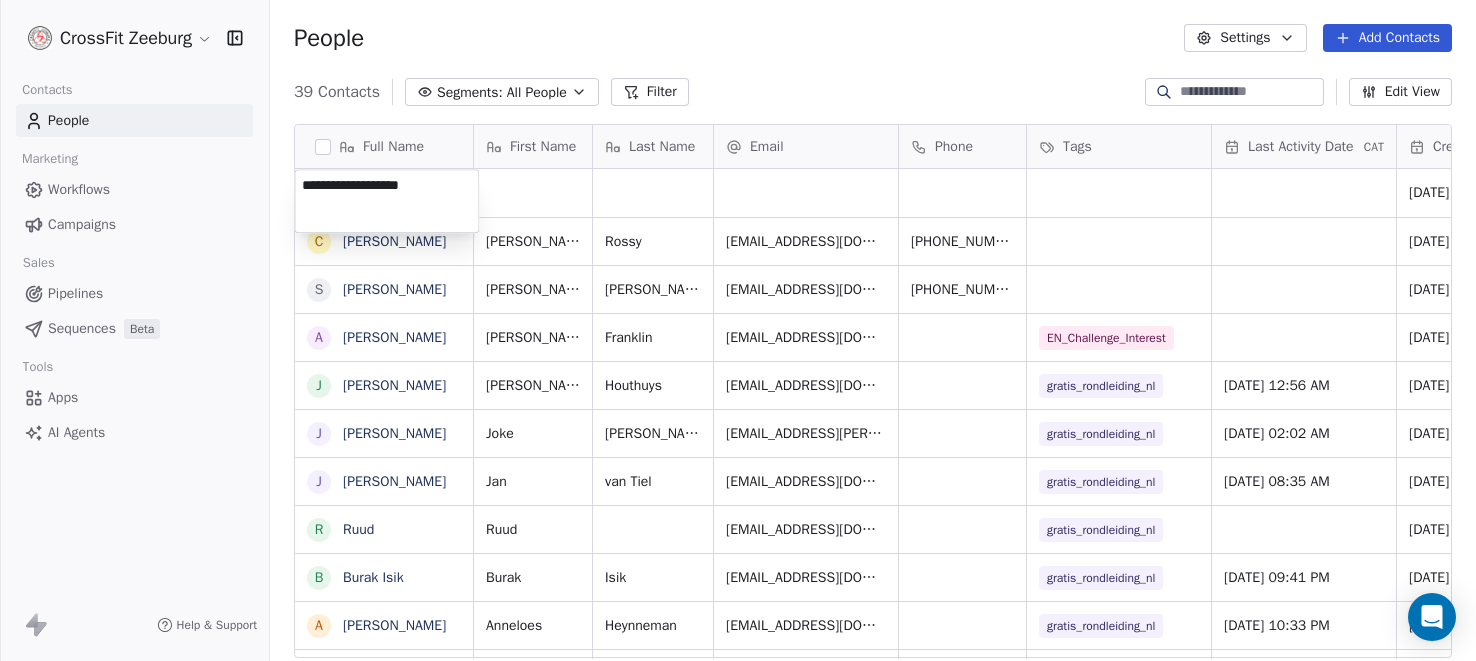 click on "CrossFit Zeeburg Contacts People Marketing Workflows Campaigns Sales Pipelines Sequences Beta Tools Apps AI Agents Help & Support People Settings  Add Contacts 39 Contacts Segments: All People Filter  Edit View Tag Add to Sequence Export Full Name C Charles Rossy S Sven van Ewijk A Anita Franklin J Jeroen Houthuys J Joke Rauch J Jan van Tiel R Ruud B Burak Isik A Anneloes Heynneman F Fraz Rasool A Astrid M Monique S Simona D Danijela Grubisic A Amalia Petsiou J Jeroen A Annette hoppener R Rachid J Jan L Lisette Arends G Godfred Z Zakaria F Frans K Kevin A Anita Wassink A Alfred L Luisa Malundo E Elena Zervou P Patricia A Amy Galatá First Name Last Name Email Phone Tags Last Activity Date CAT Created Date CAT Email Marketing Consent NPS Score Jul 09, 2025 11:26 AM Charles Rossy charlesjkrossy@gmail.com +447545542274 Jul 01, 2025 04:15 PM Subscribed Sven van Ewijk svenvanewijk@gmail.com +31640868817 Jul 01, 2025 04:14 PM Subscribed Anita Franklin anitafranklin@duck.com EN_Challenge_Interest Subscribed Jeroen" at bounding box center (738, 330) 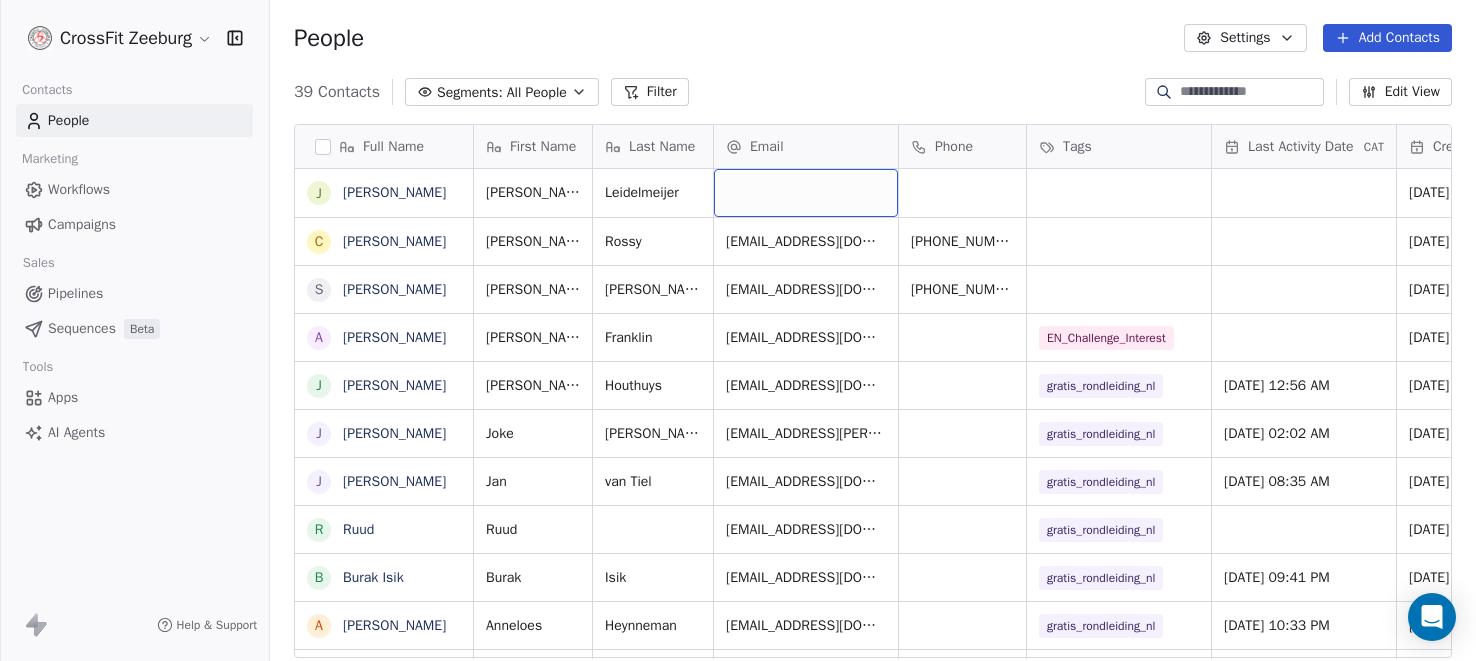 click at bounding box center (806, 193) 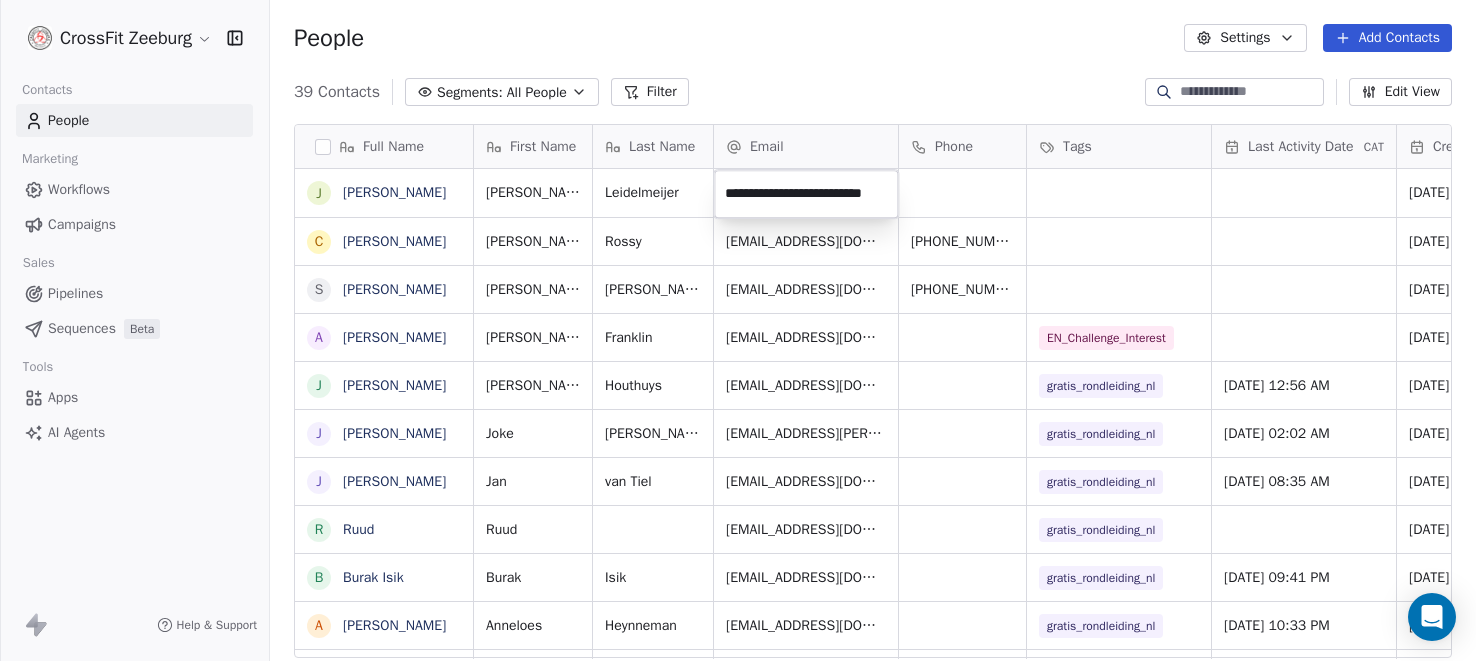 scroll, scrollTop: 0, scrollLeft: 19, axis: horizontal 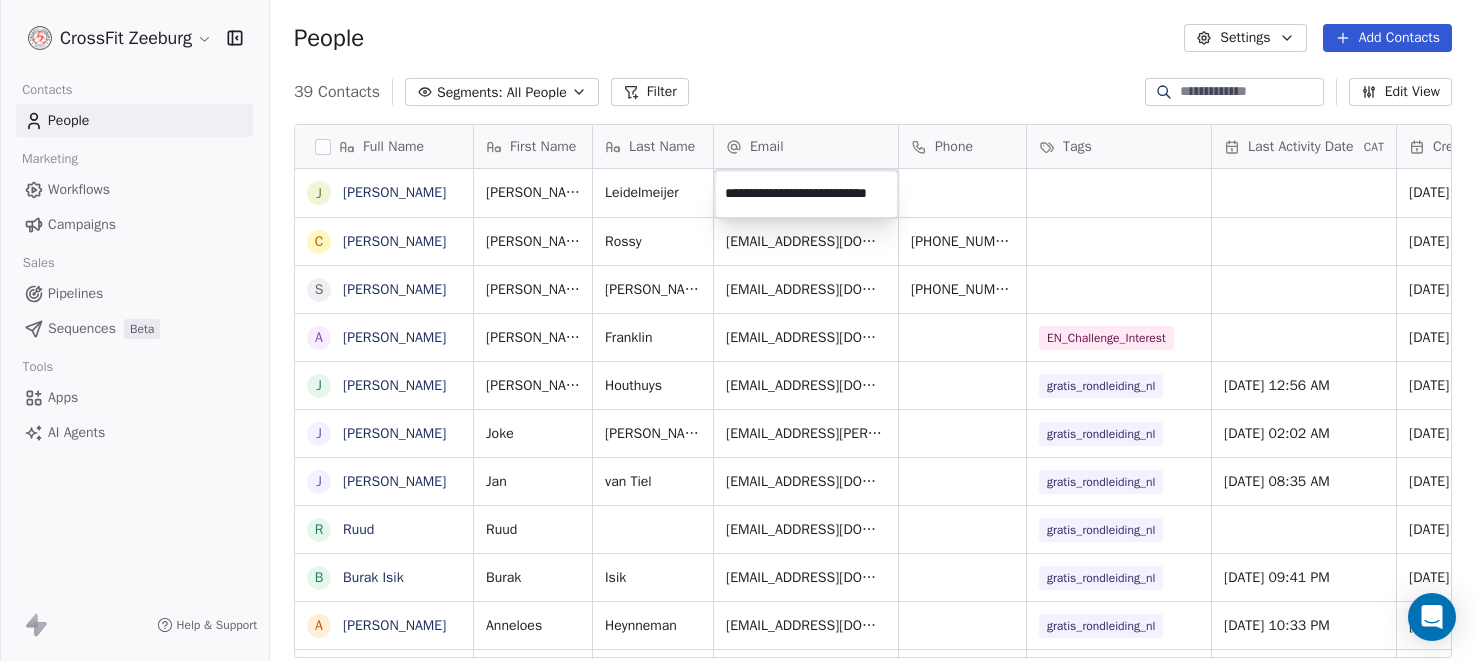 click on "CrossFit Zeeburg Contacts People Marketing Workflows Campaigns Sales Pipelines Sequences Beta Tools Apps AI Agents Help & Support People Settings  Add Contacts 39 Contacts Segments: All People Filter  Edit View Tag Add to Sequence Export Full Name J Jeroen Leidelmeijer C Charles Rossy S Sven van Ewijk A Anita Franklin J Jeroen Houthuys J Joke Rauch J Jan van Tiel R Ruud B Burak Isik A Anneloes Heynneman F Fraz Rasool A Astrid M Monique S Simona D Danijela Grubisic A Amalia Petsiou J Jeroen A Annette hoppener R Rachid J Jan L Lisette Arends G Godfred Z Zakaria F Frans K Kevin A Anita Wassink A Alfred L Luisa Malundo E Elena Zervou P Patricia A Amy Galatá First Name Last Name Email Phone Tags Last Activity Date CAT Created Date CAT Email Marketing Consent NPS Score Jeroen Leidelmeijer Jul 09, 2025 11:26 AM Subscribed Charles Rossy charlesjkrossy@gmail.com +447545542274 Jul 01, 2025 04:15 PM Subscribed Sven van Ewijk svenvanewijk@gmail.com +31640868817 Jul 01, 2025 04:14 PM Subscribed Anita Franklin Jeroen" at bounding box center [738, 330] 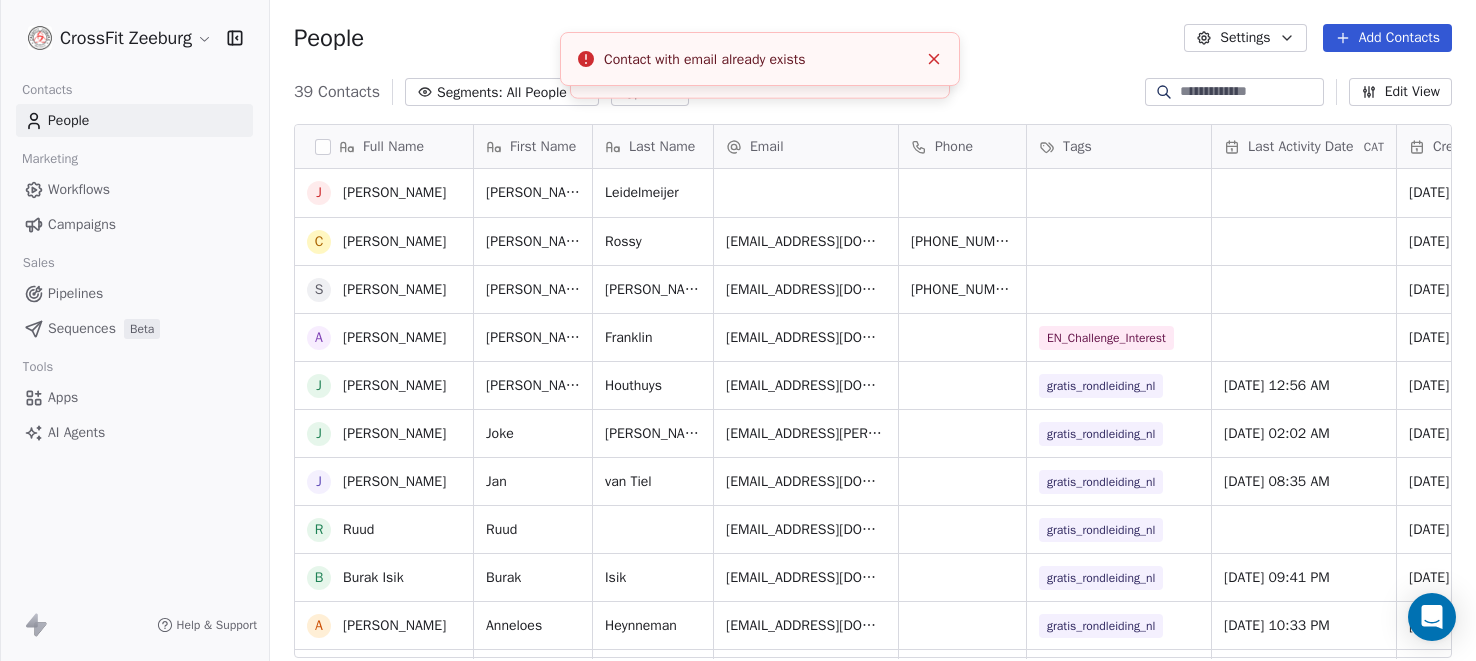 scroll, scrollTop: 234, scrollLeft: 0, axis: vertical 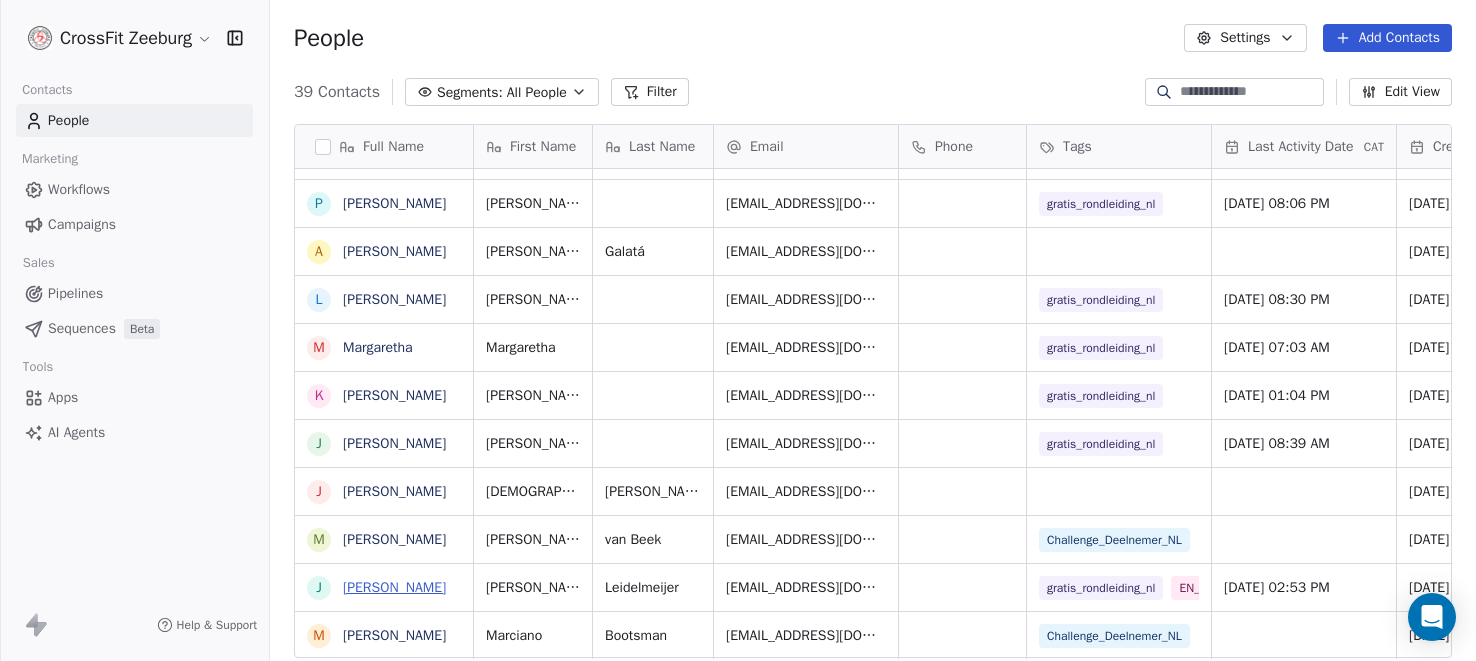click on "[PERSON_NAME]" at bounding box center [394, 587] 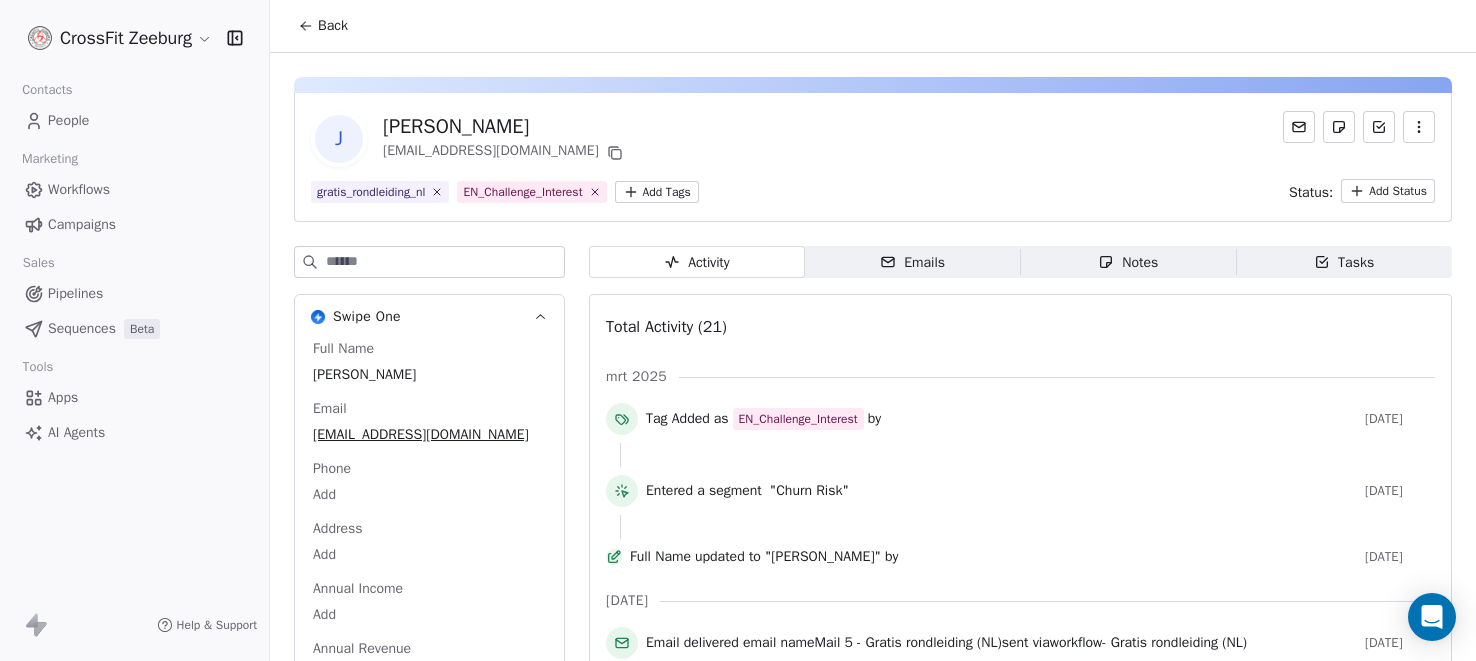 click 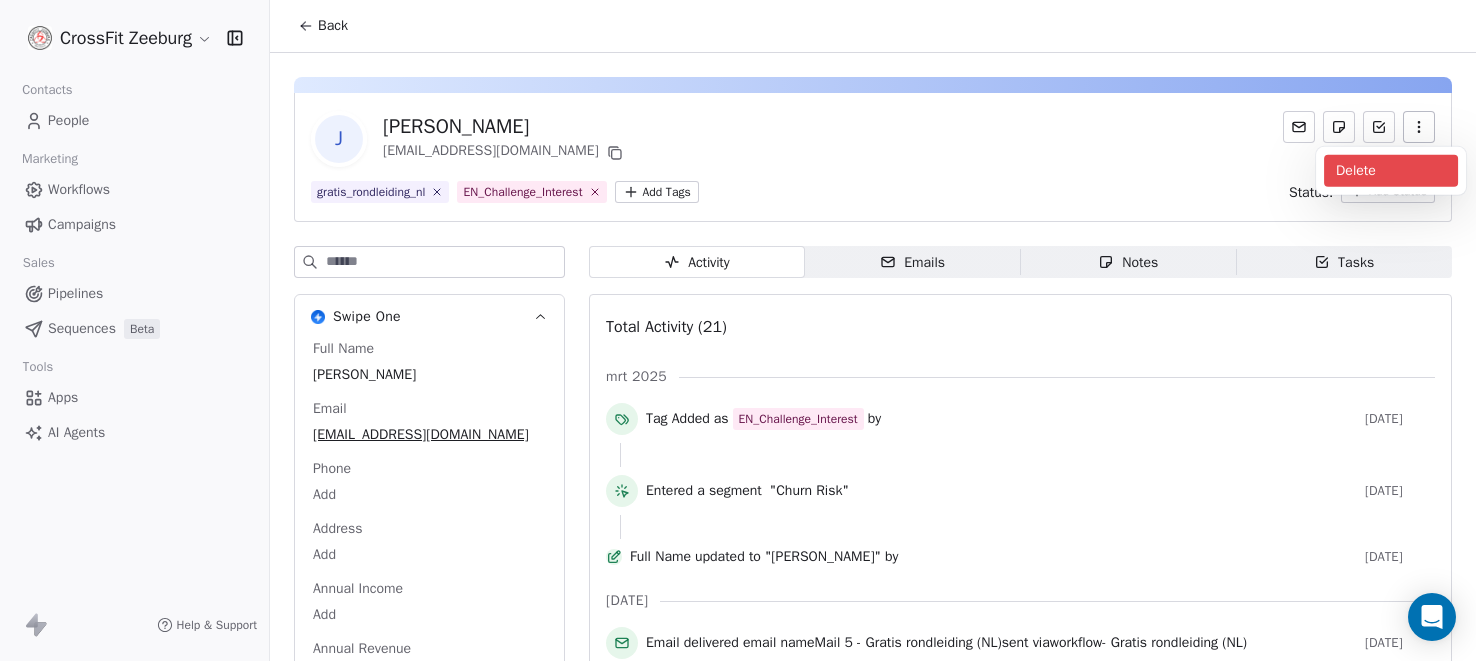 click on "Delete" at bounding box center [1391, 171] 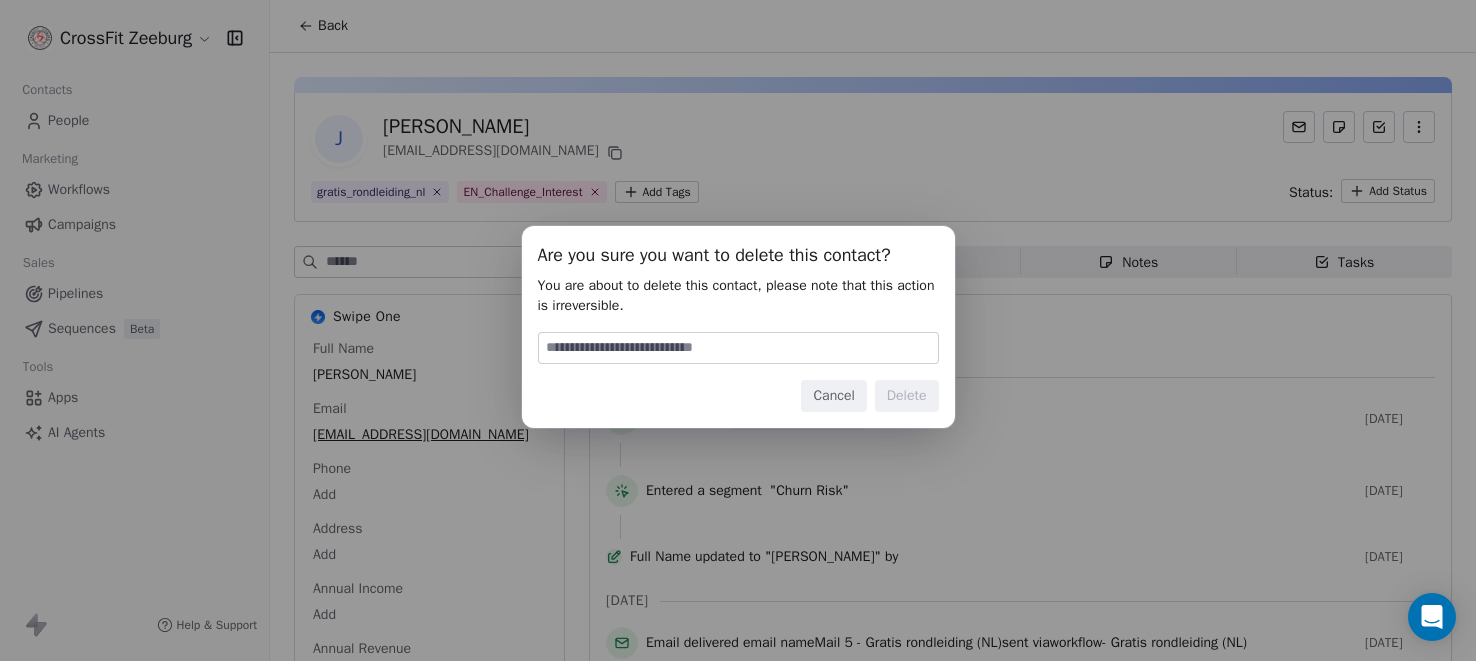 click at bounding box center [738, 348] 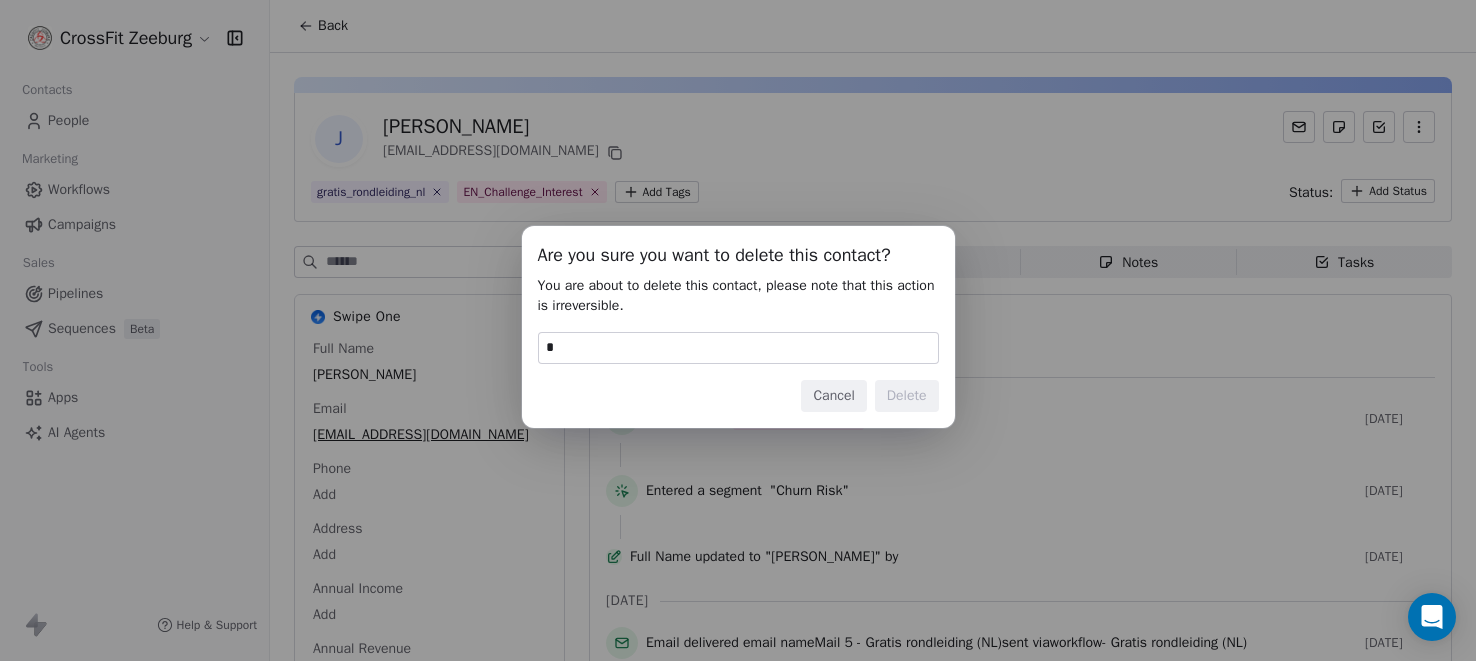 type on "******" 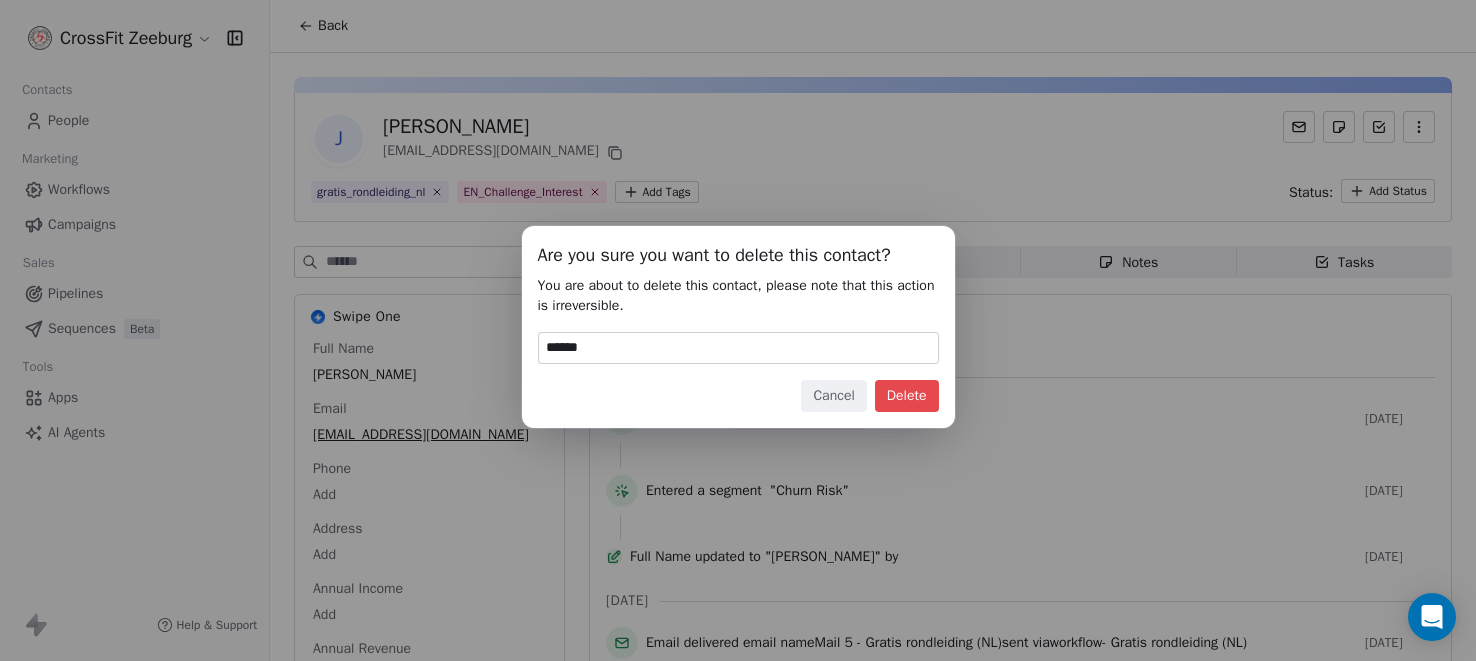 click on "Delete" at bounding box center (907, 396) 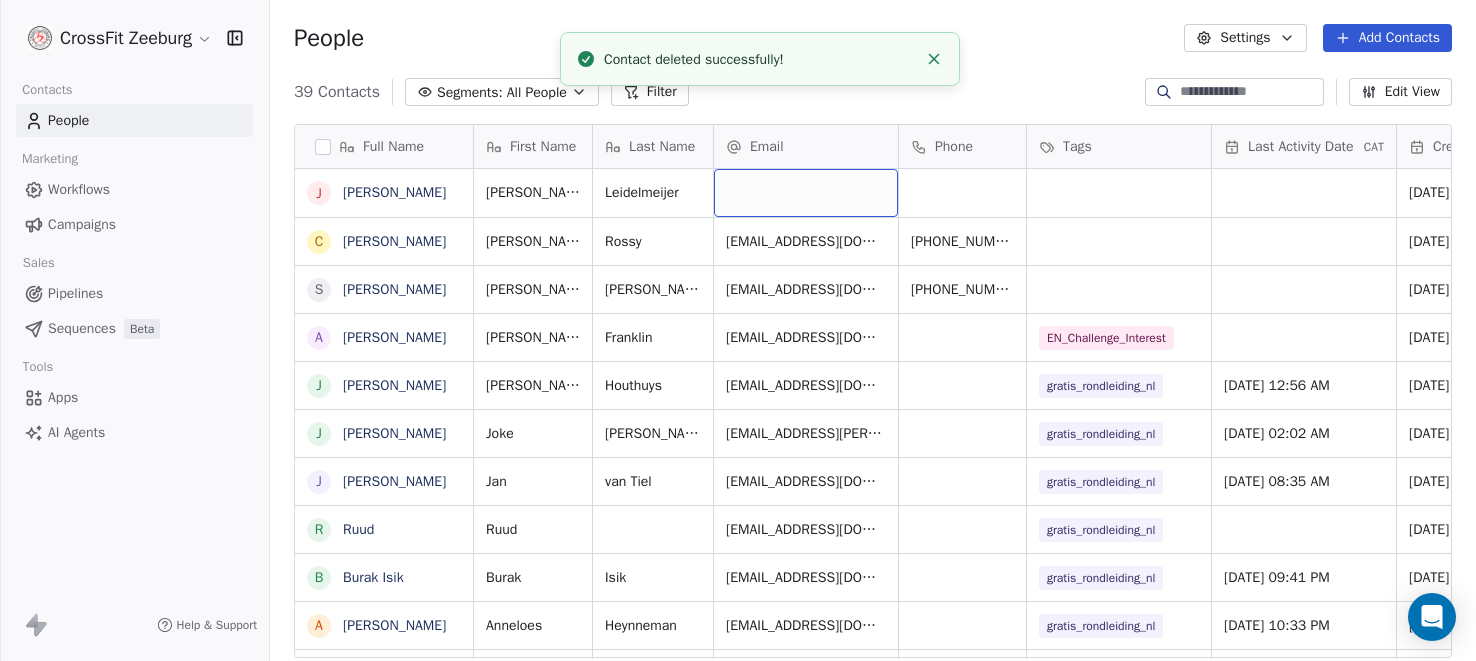 click at bounding box center [806, 193] 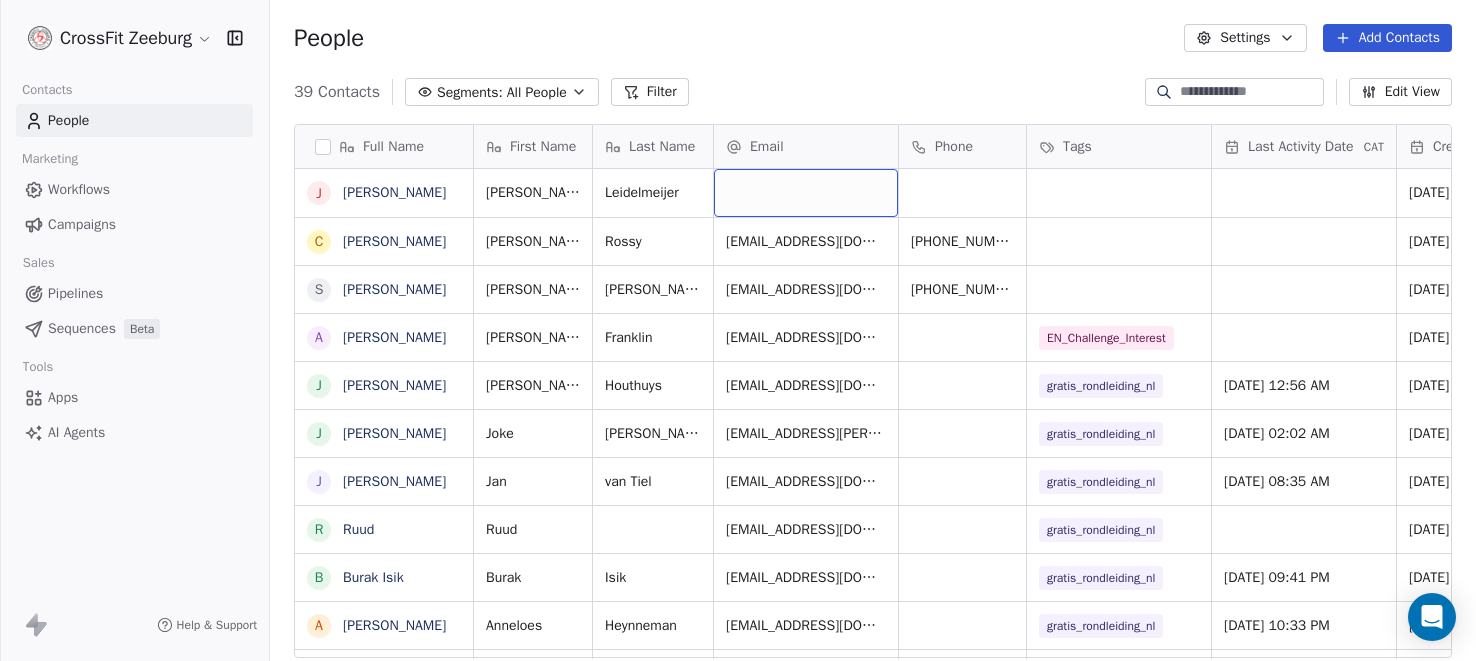 click at bounding box center (806, 193) 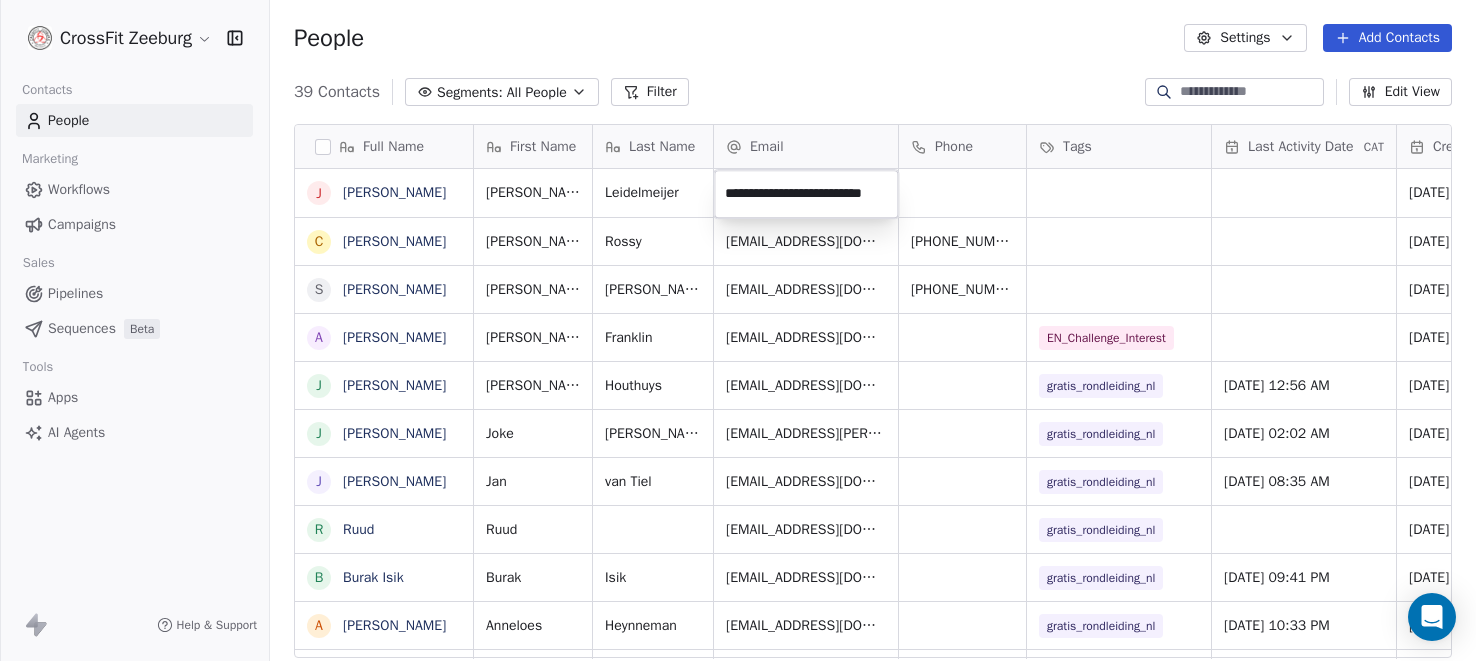 type on "**********" 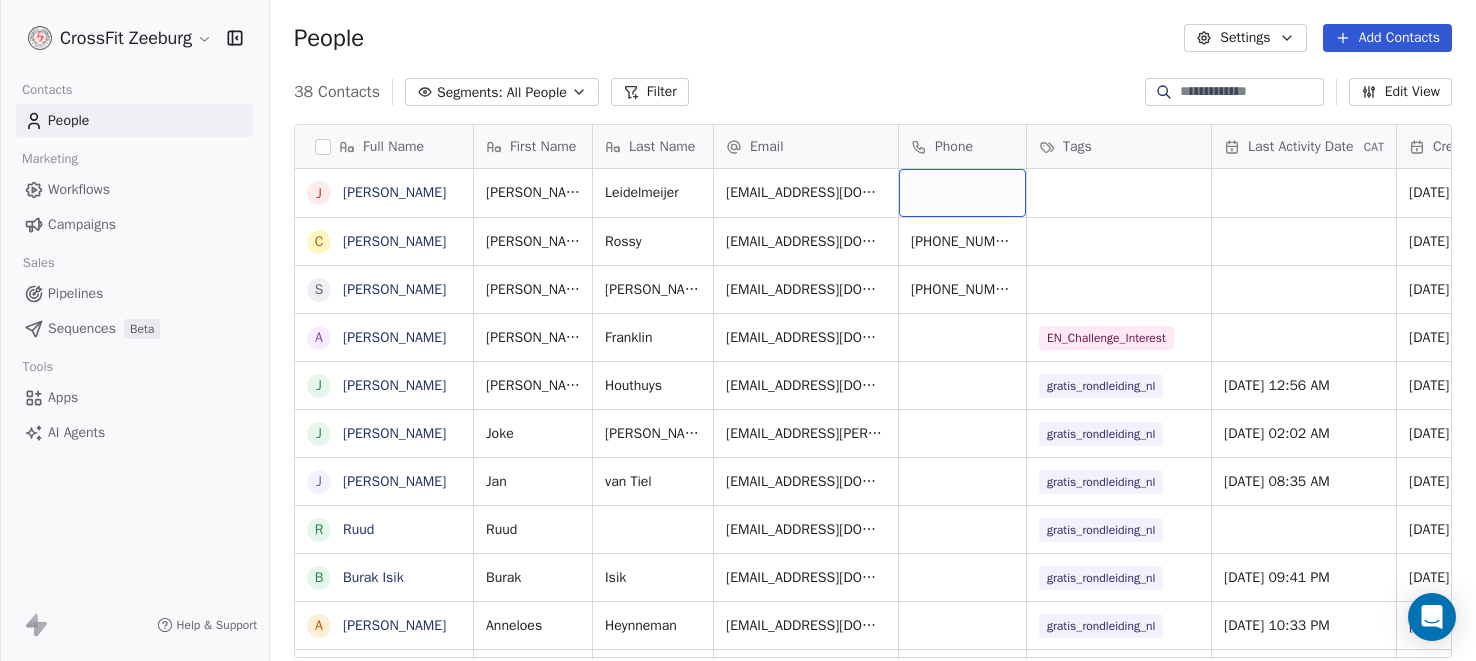 click at bounding box center [962, 193] 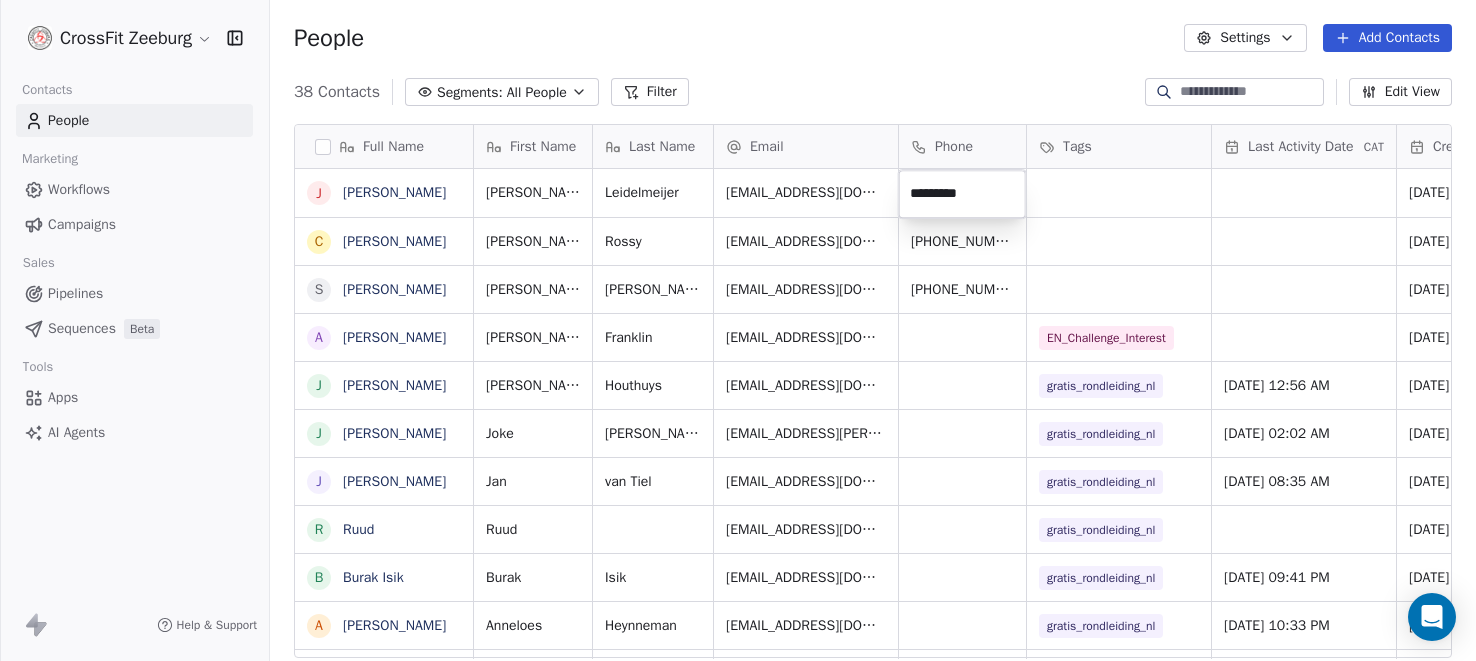 type on "**********" 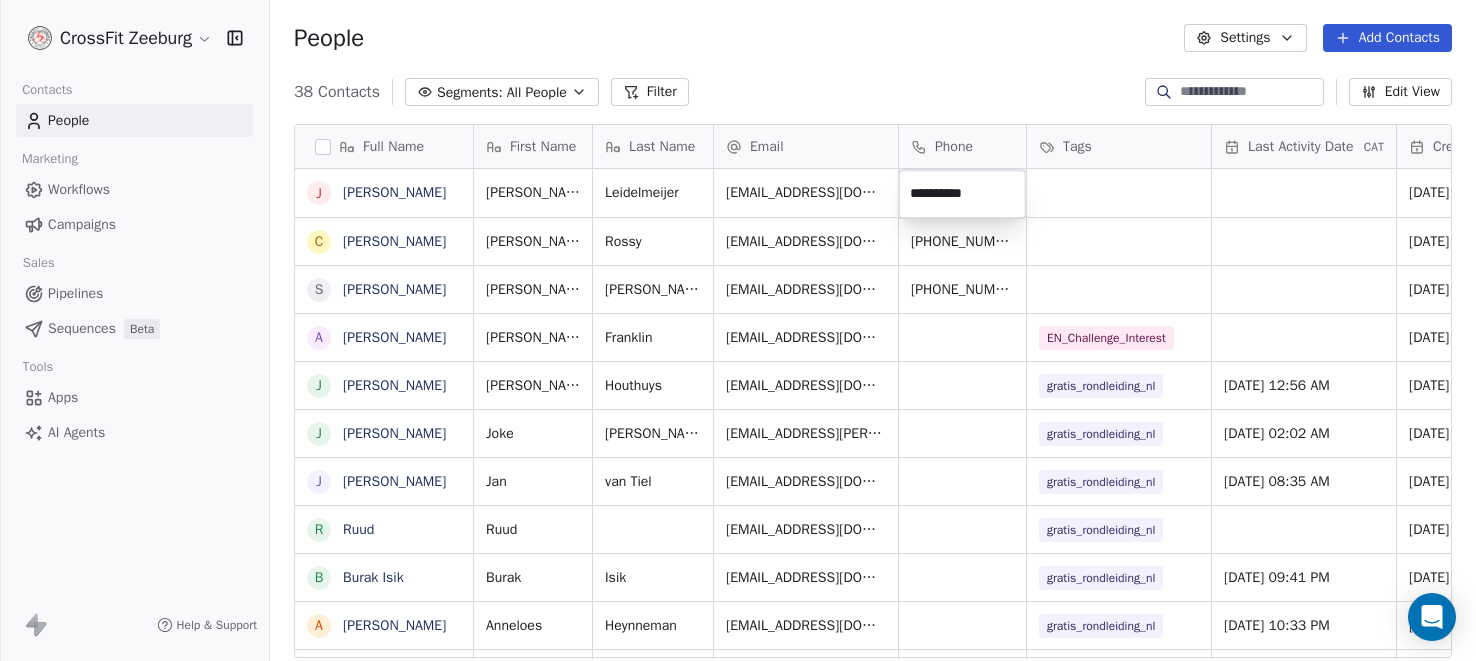 click on "CrossFit Zeeburg Contacts People Marketing Workflows Campaigns Sales Pipelines Sequences Beta Tools Apps AI Agents Help & Support People Settings  Add Contacts 38 Contacts Segments: All People Filter  Edit View Tag Add to Sequence Export Full Name J Jeroen Leidelmeijer C Charles Rossy S Sven van Ewijk A Anita Franklin J Jeroen Houthuys J Joke Rauch J Jan van Tiel R Ruud B Burak Isik A Anneloes Heynneman F Fraz Rasool A Astrid M Monique S Simona D Danijela Grubisic A Amalia Petsiou J Jeroen A Annette hoppener R Rachid J Jan L Lisette Arends G Godfred Z Zakaria F Frans K Kevin A Anita Wassink A Alfred L Luisa Malundo E Elena Zervou P Patricia A Amy Galatá First Name Last Name Email Phone Tags Last Activity Date CAT Created Date CAT Email Marketing Consent NPS Score Jeroen Leidelmeijer jeroenleidelmeijer@gmail.com Jul 09, 2025 11:26 AM Subscribed Charles Rossy charlesjkrossy@gmail.com +447545542274 Jul 01, 2025 04:15 PM Subscribed Sven van Ewijk svenvanewijk@gmail.com +31640868817 Jul 01, 2025 04:14 PM Anita" at bounding box center [738, 330] 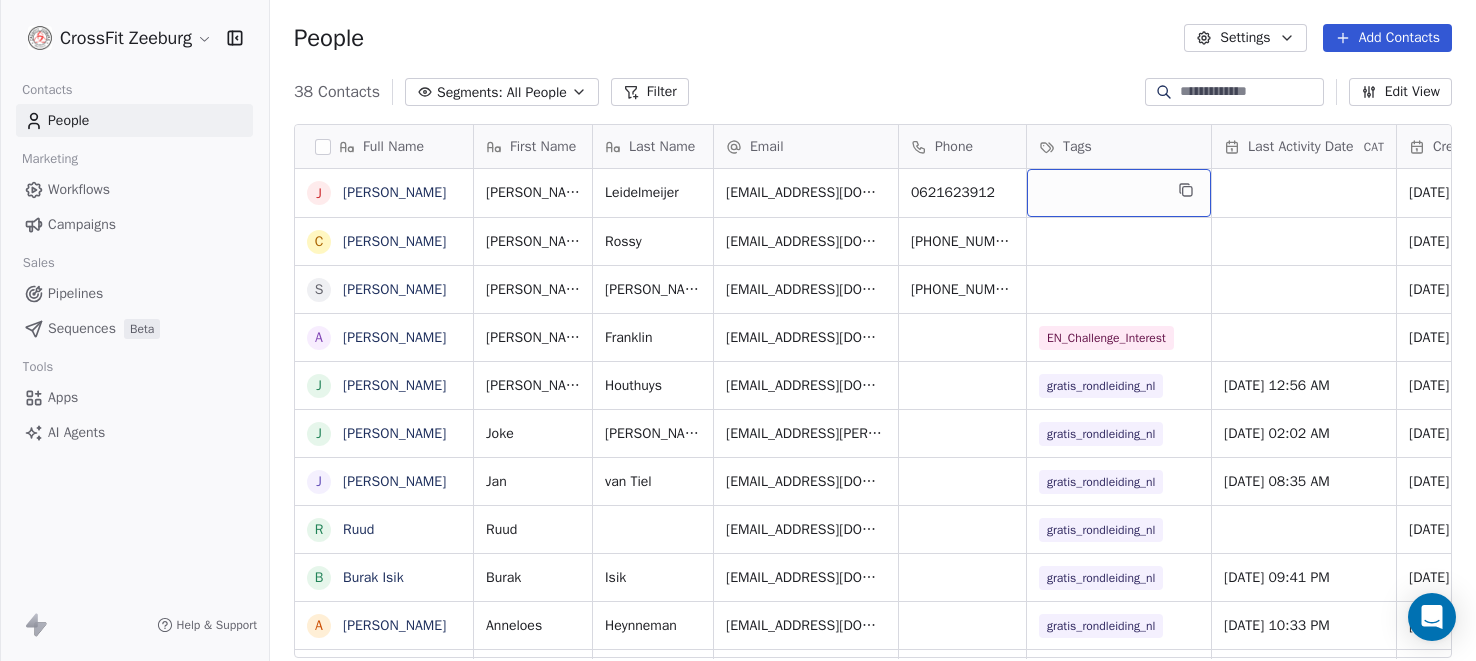 click at bounding box center [1119, 193] 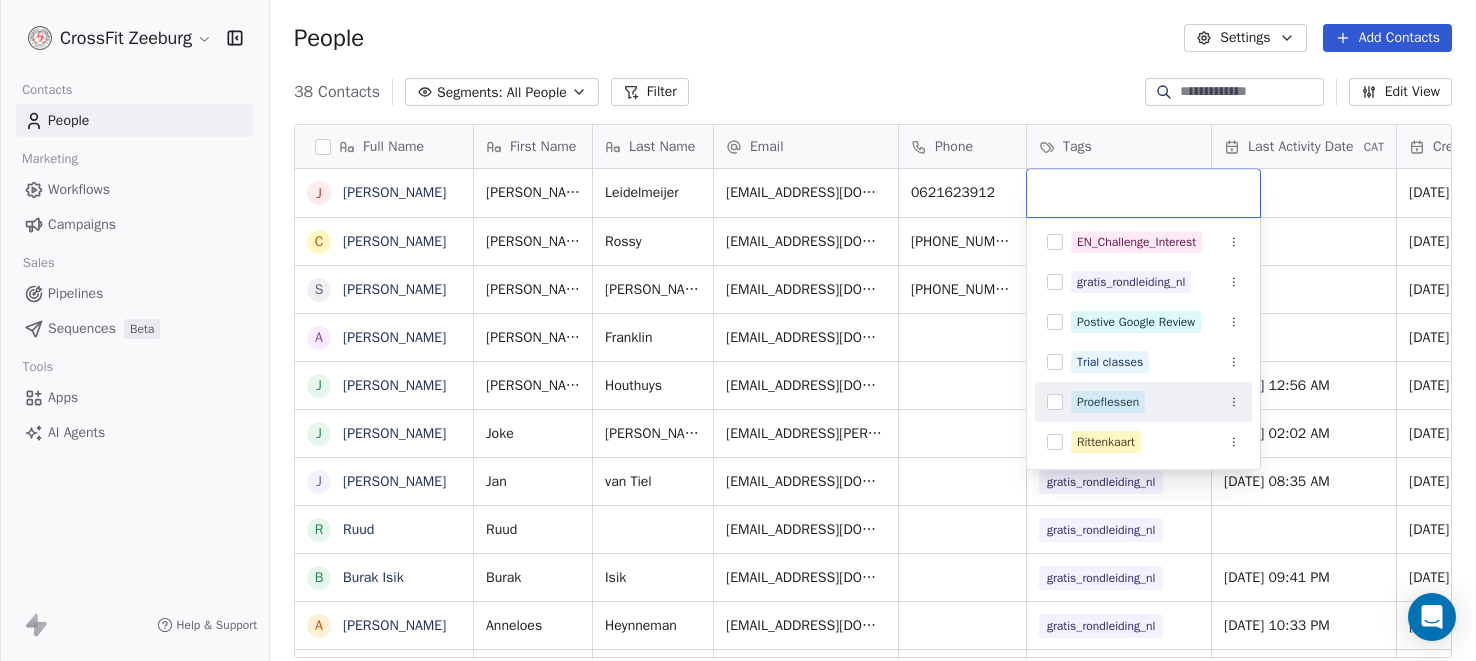 click on "Proeflessen" at bounding box center (1108, 402) 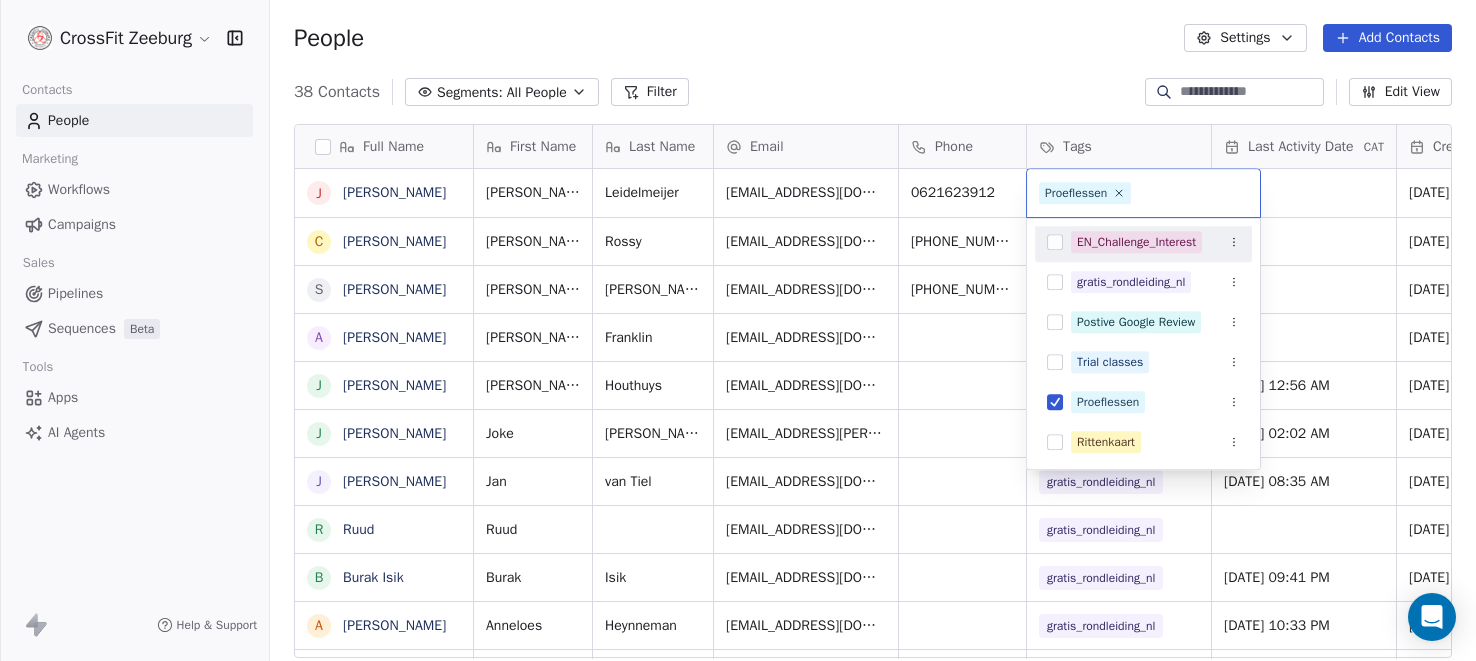 click on "CrossFit Zeeburg Contacts People Marketing Workflows Campaigns Sales Pipelines Sequences Beta Tools Apps AI Agents Help & Support People Settings  Add Contacts 38 Contacts Segments: All People Filter  Edit View Tag Add to Sequence Export Full Name J Jeroen Leidelmeijer C Charles Rossy S Sven van Ewijk A Anita Franklin J Jeroen Houthuys J Joke Rauch J Jan van Tiel R Ruud B Burak Isik A Anneloes Heynneman F Fraz Rasool A Astrid M Monique S Simona D Danijela Grubisic A Amalia Petsiou J Jeroen A Annette hoppener R Rachid J Jan L Lisette Arends G Godfred Z Zakaria F Frans K Kevin A Anita Wassink A Alfred L Luisa Malundo E Elena Zervou P Patricia A Amy Galatá First Name Last Name Email Phone Tags Last Activity Date CAT Created Date CAT Email Marketing Consent NPS Score Jeroen Leidelmeijer jeroenleidelmeijer@gmail.com 0621623912 Jul 09, 2025 11:26 AM Subscribed Charles Rossy charlesjkrossy@gmail.com +447545542274 Jul 01, 2025 04:15 PM Subscribed Sven van Ewijk svenvanewijk@gmail.com +31640868817 Subscribed Anita" at bounding box center (738, 330) 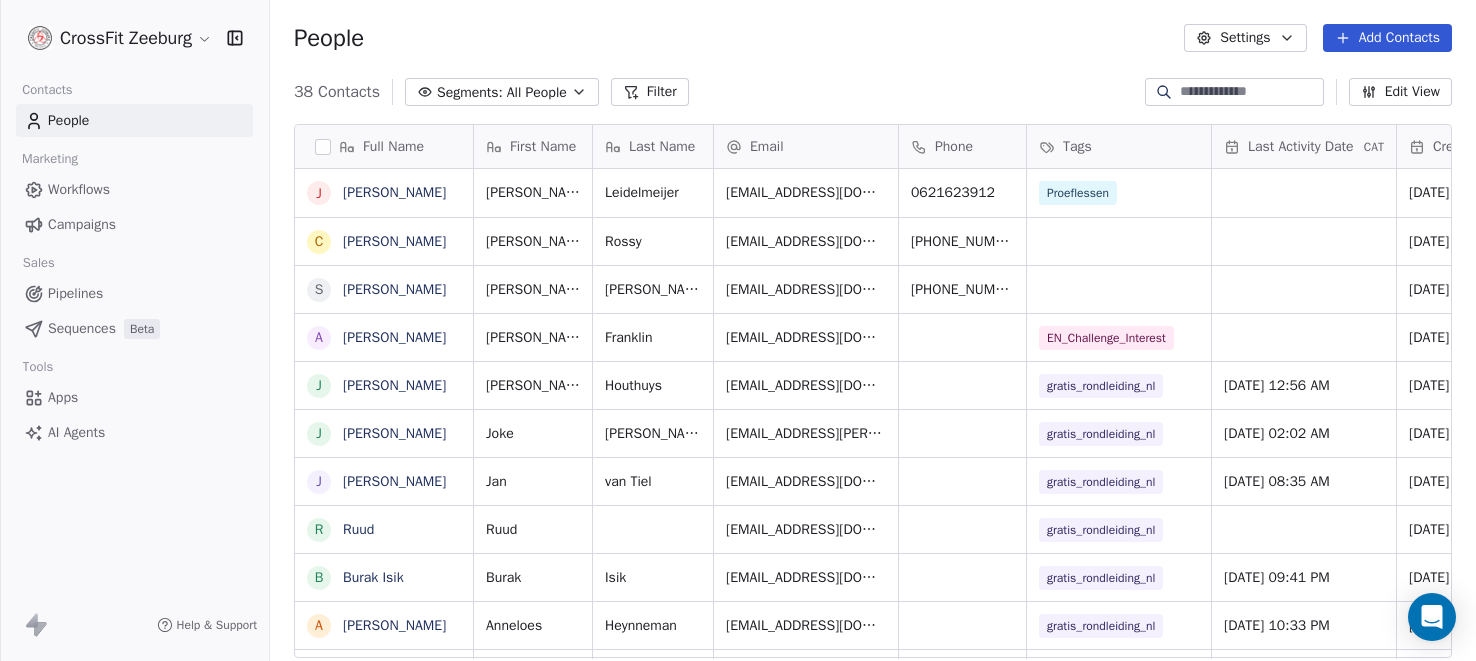 click on "People Settings  Add Contacts" at bounding box center (873, 38) 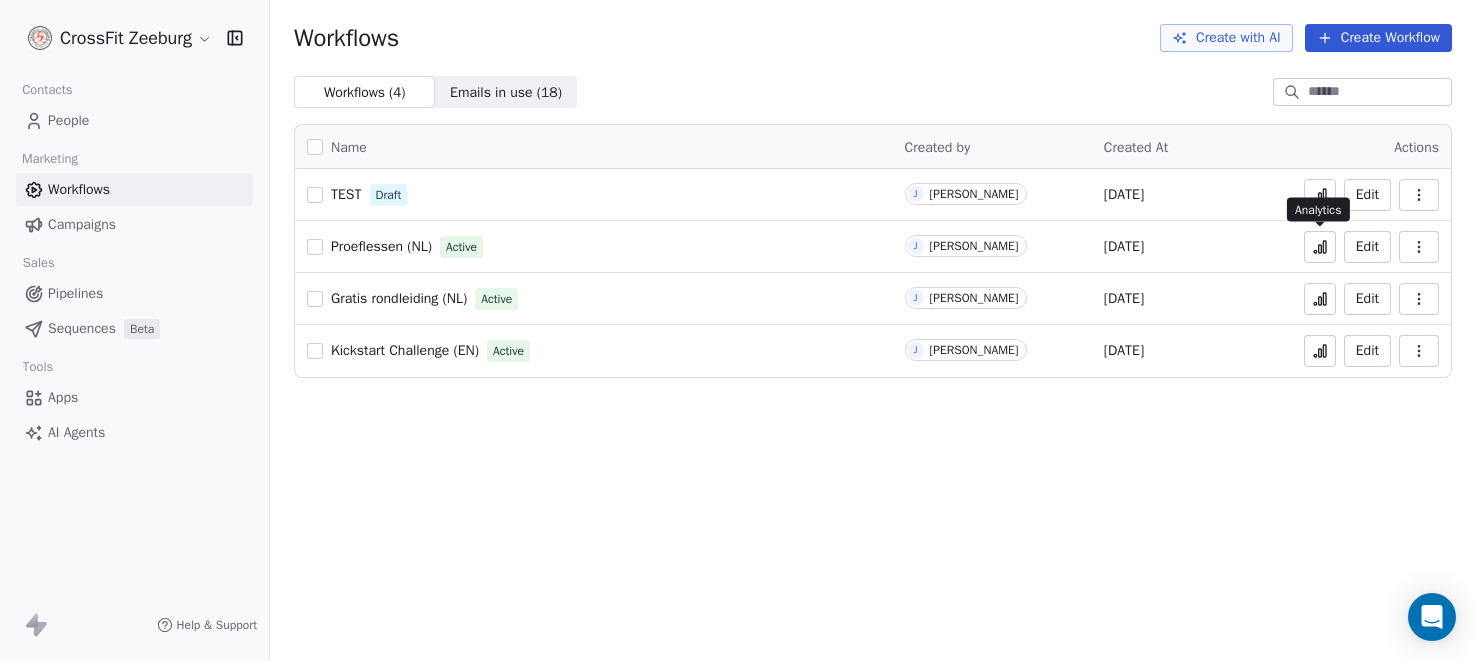 click at bounding box center (1320, 247) 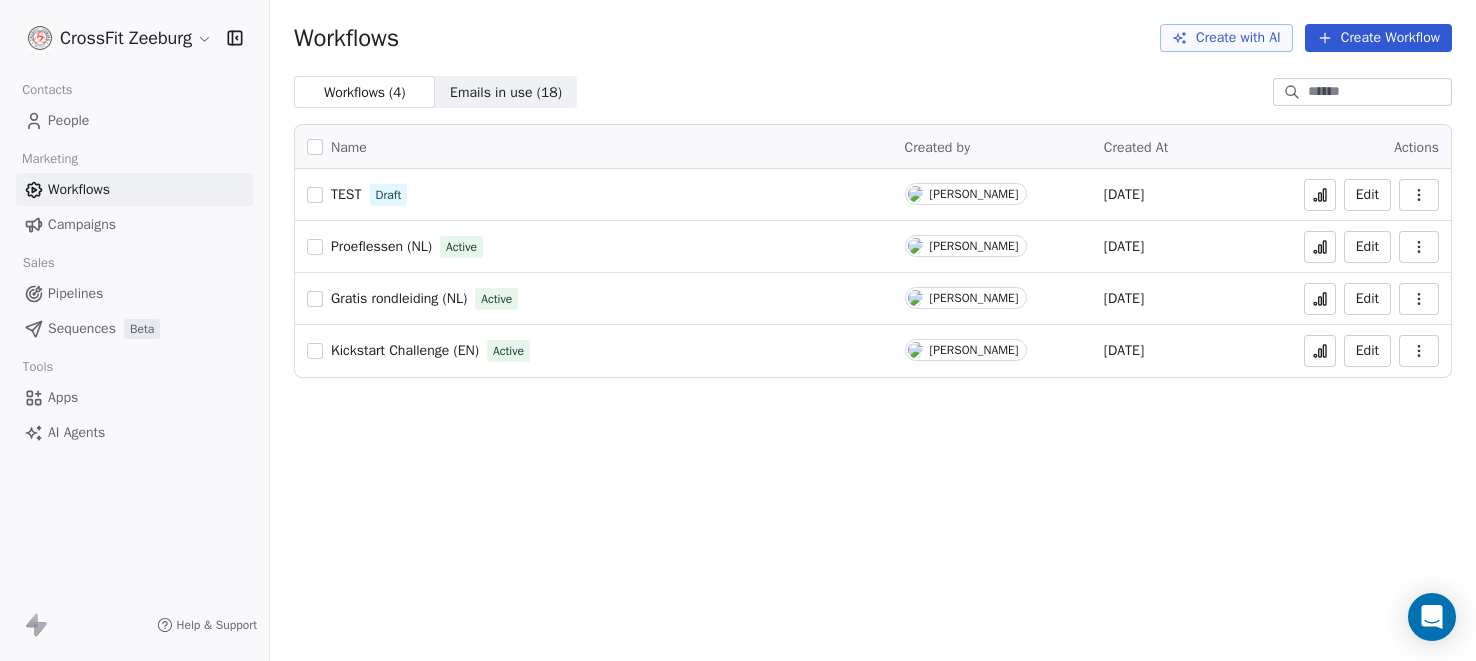 scroll, scrollTop: 0, scrollLeft: 0, axis: both 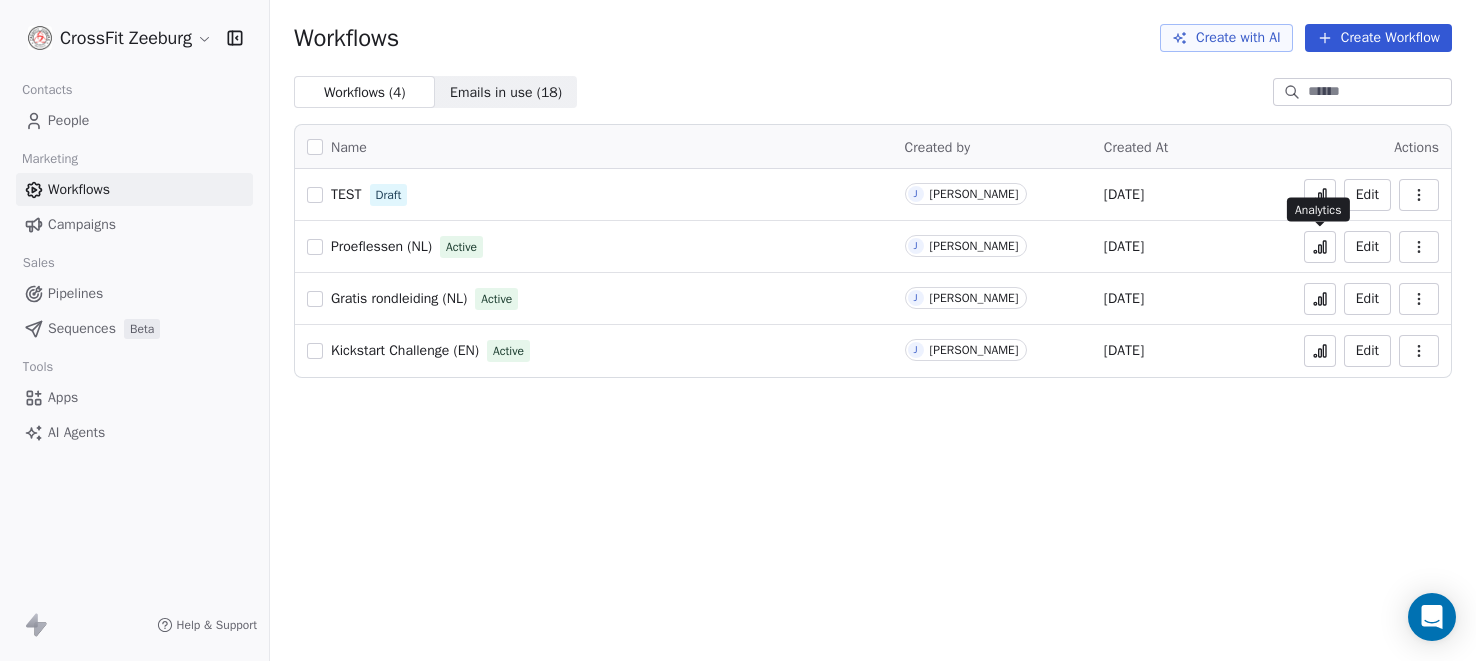click 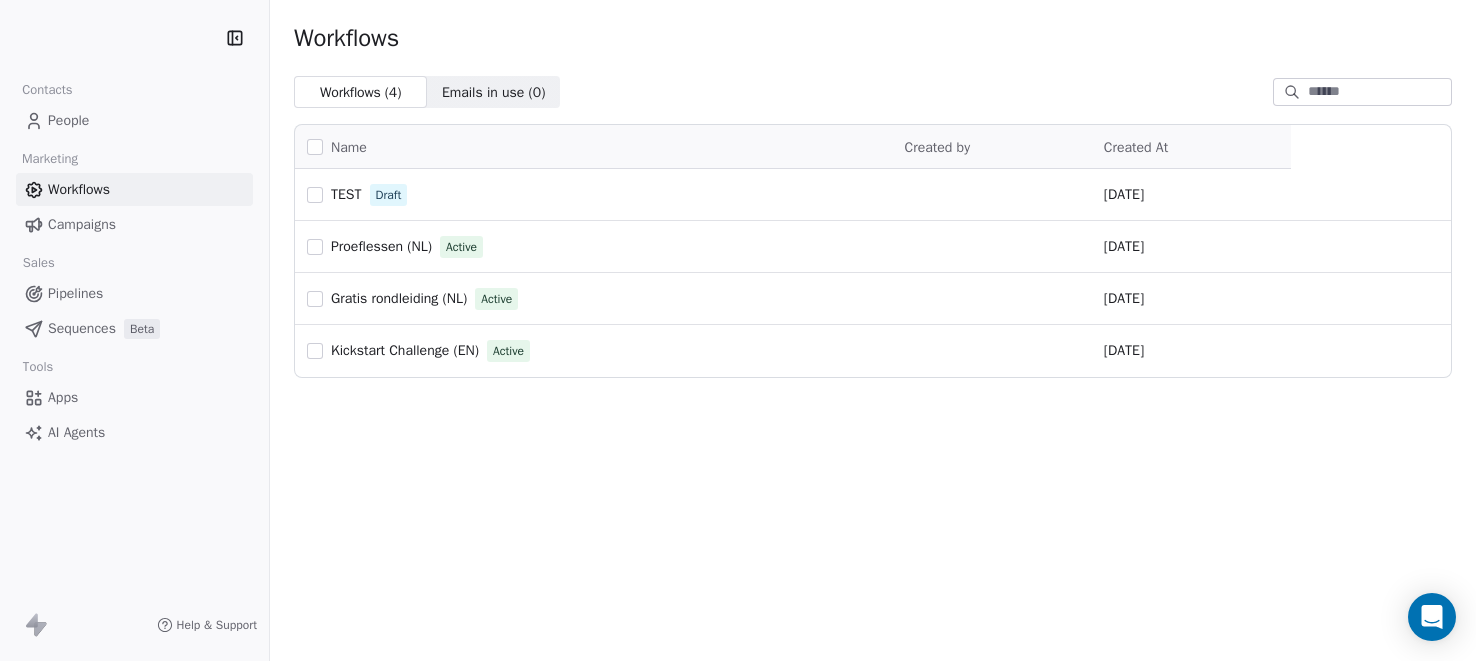 scroll, scrollTop: 0, scrollLeft: 0, axis: both 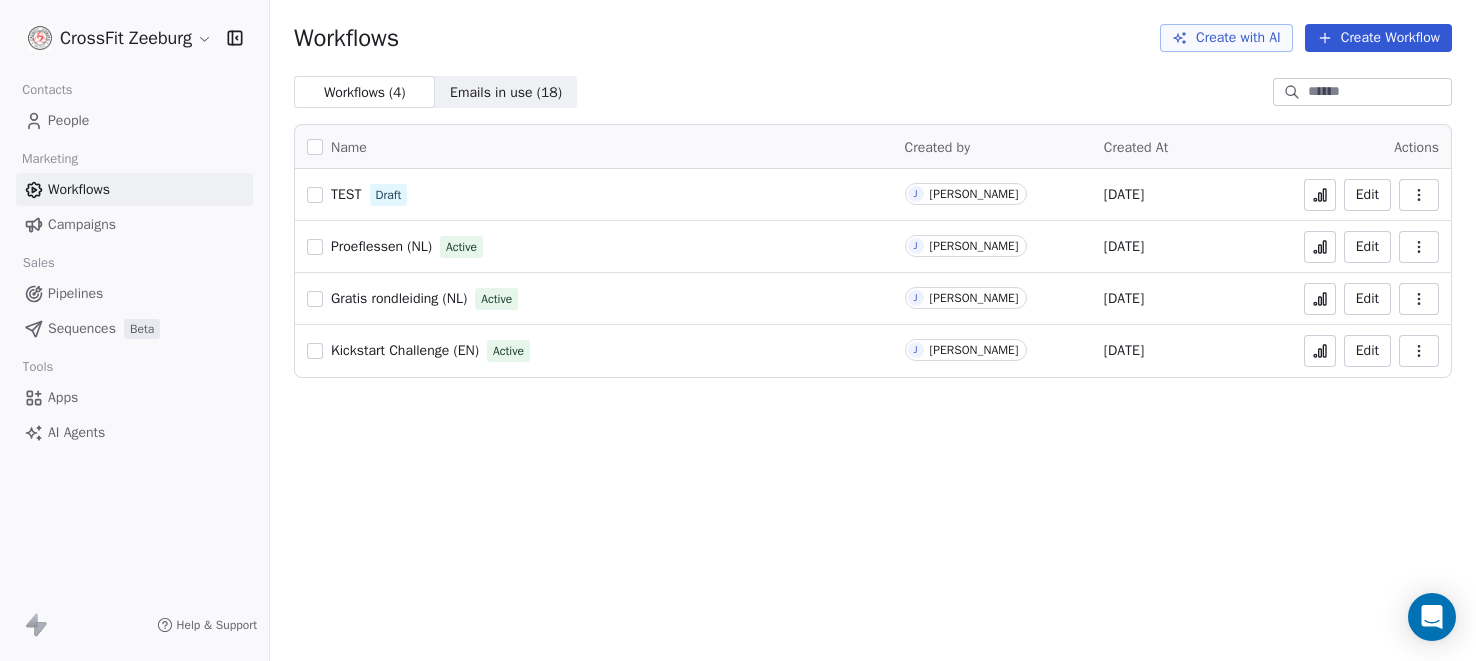 click on "Proeflessen (NL)" at bounding box center [381, 246] 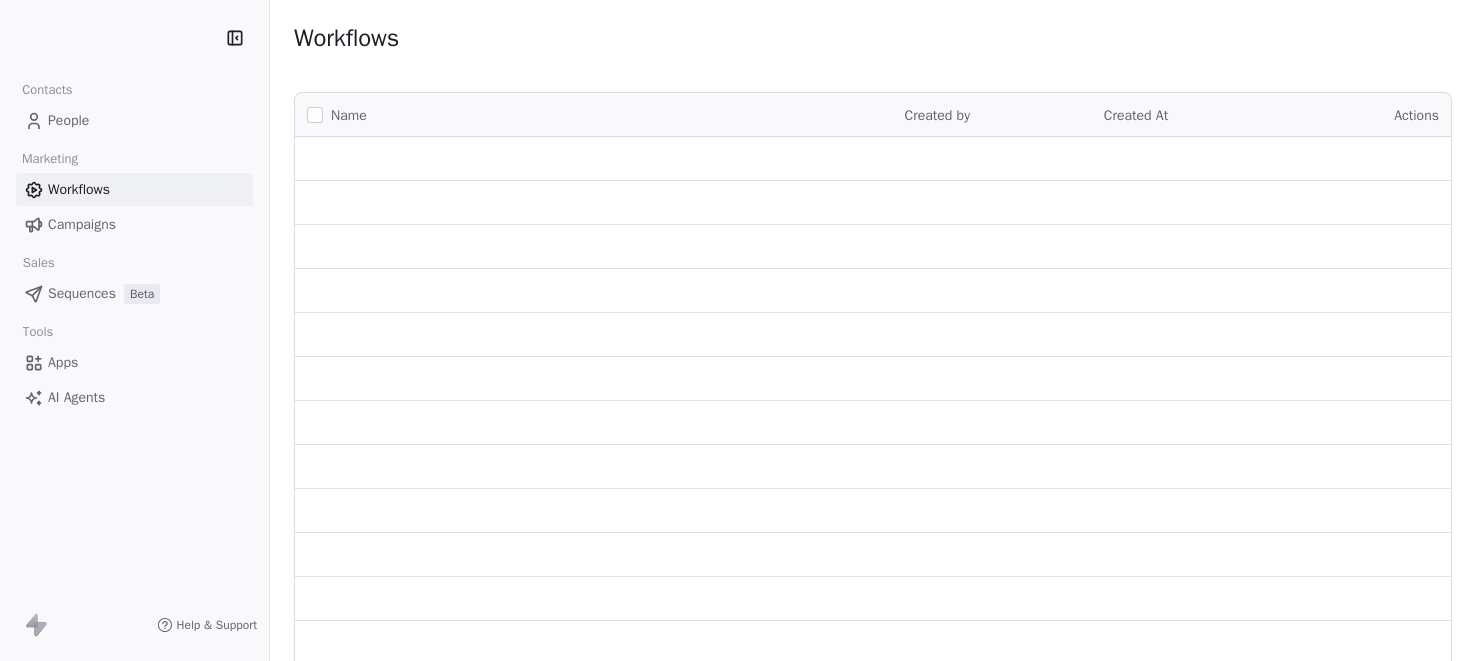 scroll, scrollTop: 0, scrollLeft: 0, axis: both 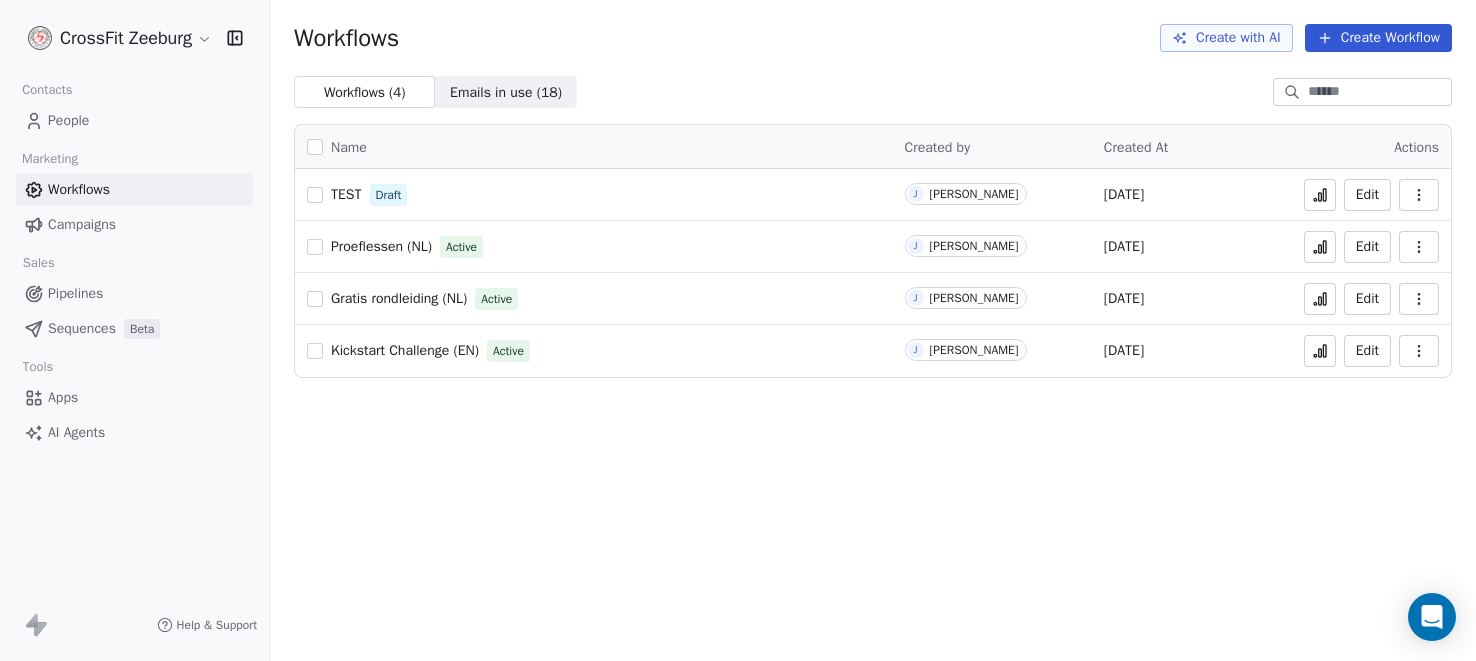 click 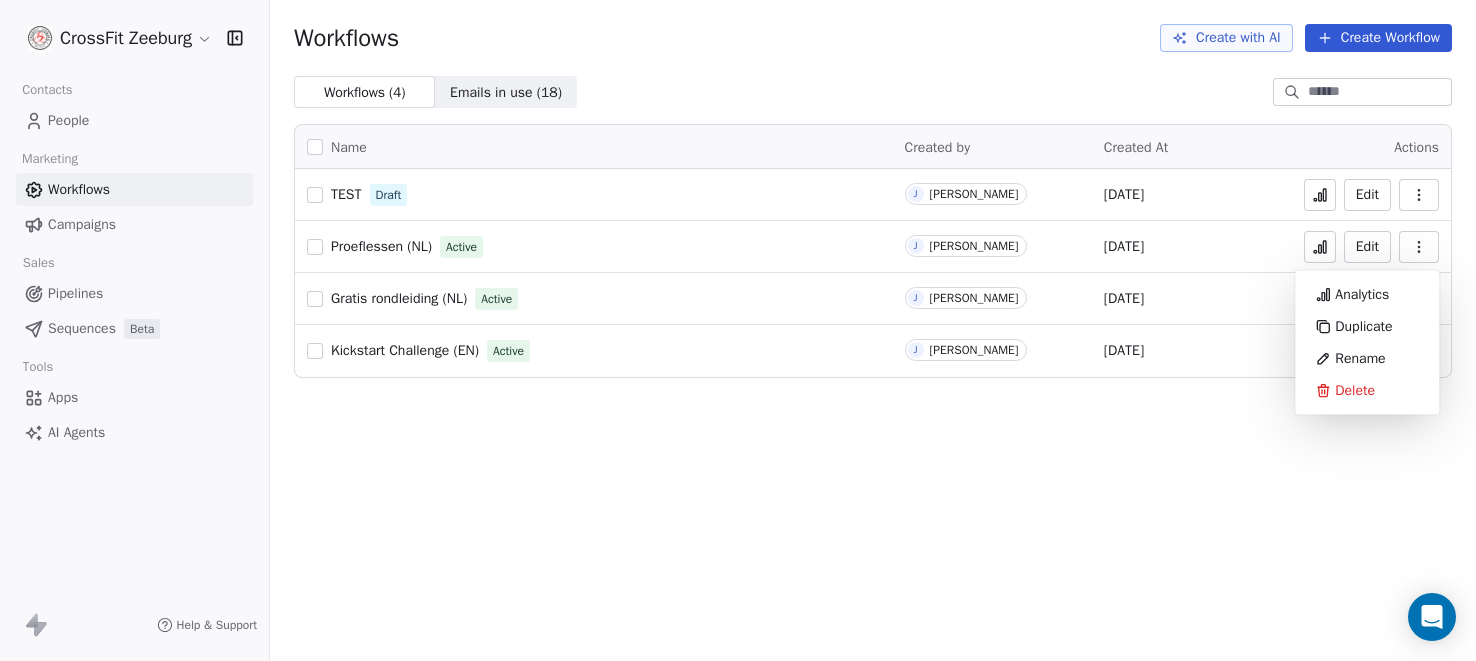 click on "Workflows  Create with AI  Create Workflow Workflows ( 4 ) Workflows ( 4 ) Emails in use ( 18 ) Emails in use ( 18 ) Name Created by Created At Actions TEST Draft J [PERSON_NAME] [DATE] Edit Proeflessen (NL) Active J [PERSON_NAME] [DATE] Edit Gratis rondleiding (NL) Active J [PERSON_NAME] [DATE] Edit Kickstart Challenge (EN) Active J [PERSON_NAME] [DATE] Edit" at bounding box center (873, 330) 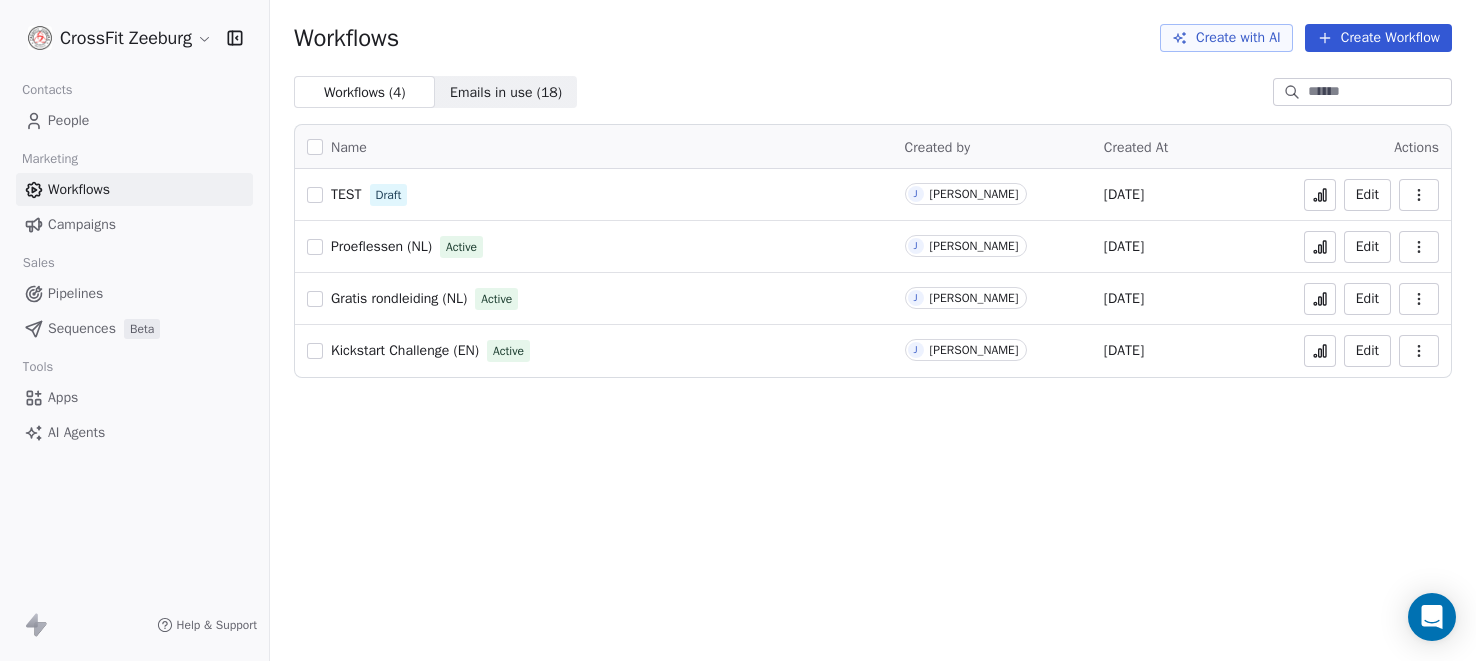 click on "People" at bounding box center [68, 120] 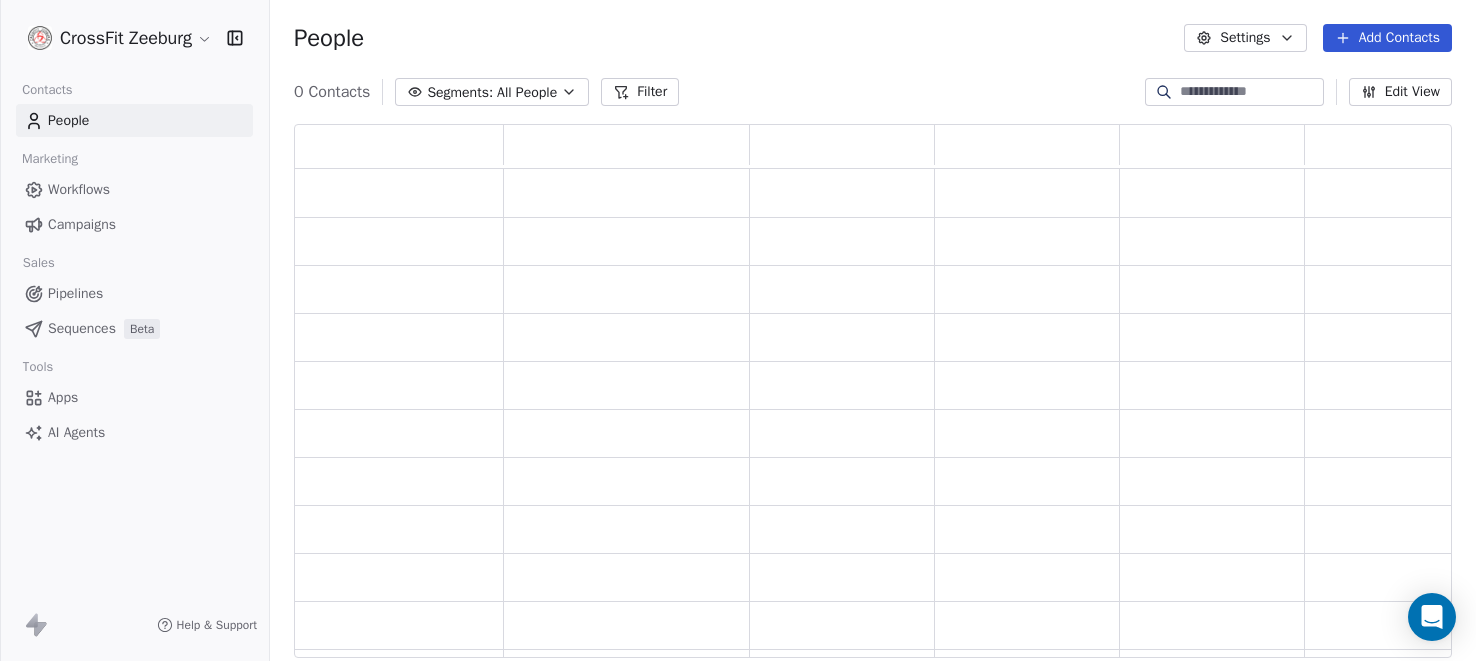 scroll, scrollTop: 1, scrollLeft: 1, axis: both 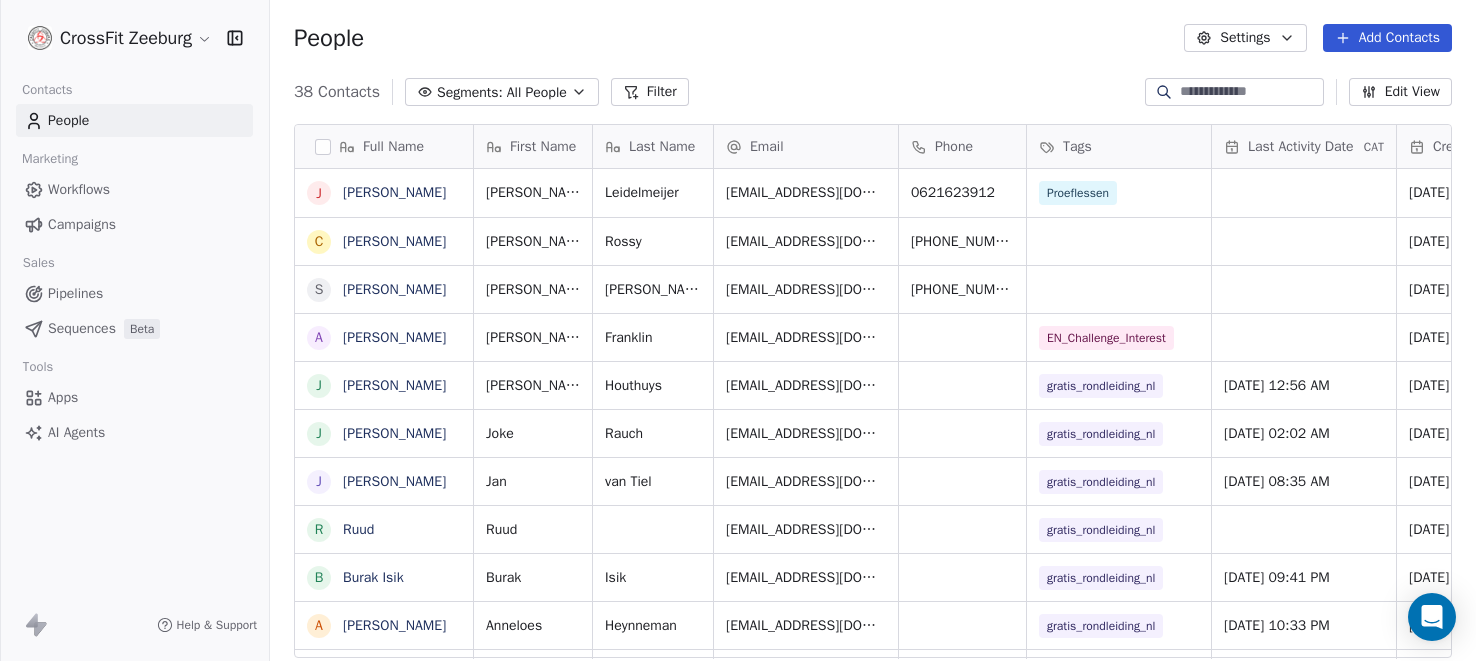 click on "CAT" at bounding box center (1374, 147) 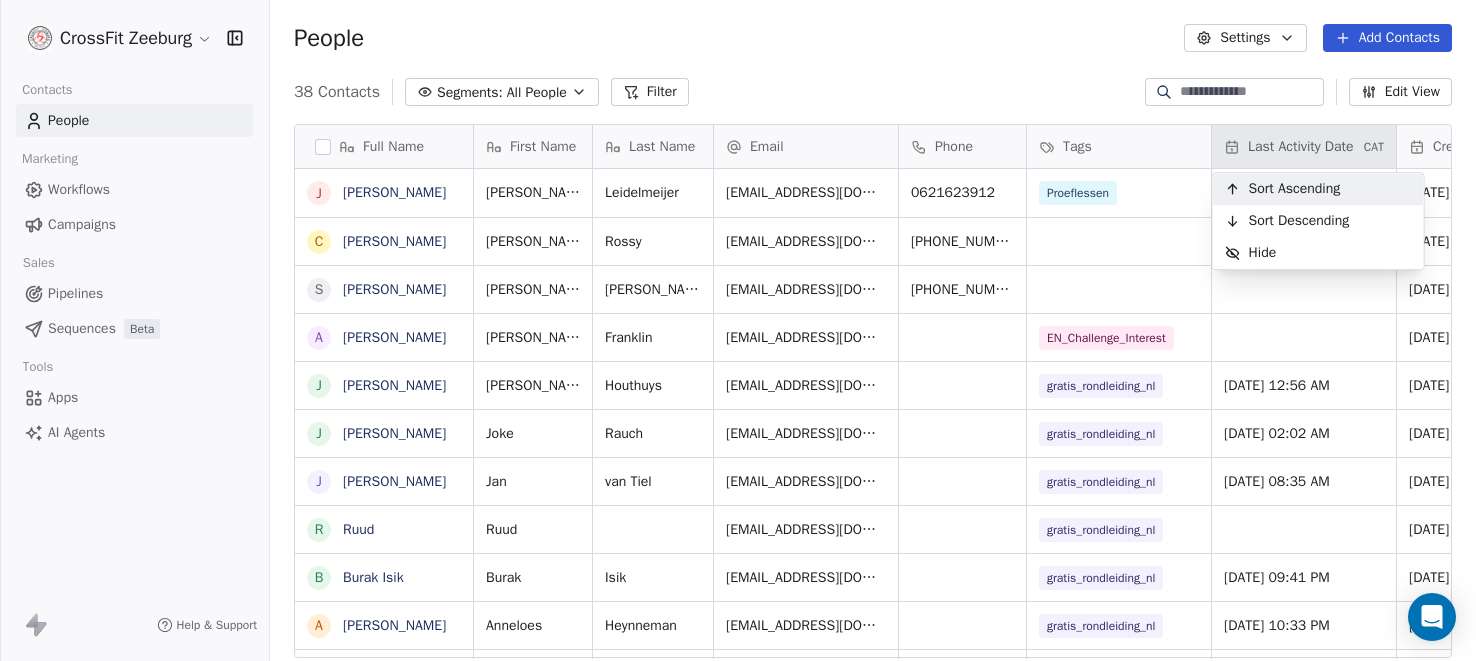 click on "CrossFit Zeeburg Contacts People Marketing Workflows Campaigns Sales Pipelines Sequences Beta Tools Apps AI Agents Help & Support People Settings  Add Contacts 38 Contacts Segments: All People Filter  Edit View Tag Add to Sequence Export Full Name J [PERSON_NAME] C [PERSON_NAME] S [PERSON_NAME] A [PERSON_NAME] J [PERSON_NAME] J [PERSON_NAME] J [PERSON_NAME] R [PERSON_NAME] Isik A [PERSON_NAME] F [PERSON_NAME] M [PERSON_NAME] D [PERSON_NAME] A [PERSON_NAME] J [PERSON_NAME] A [PERSON_NAME] R [PERSON_NAME] L [PERSON_NAME] G [PERSON_NAME] F [PERSON_NAME] [PERSON_NAME] A [PERSON_NAME] A [PERSON_NAME] [PERSON_NAME] P [PERSON_NAME] A [PERSON_NAME] First Name Last Name Email Phone Tags Last Activity Date CAT Created Date CAT Email Marketing Consent NPS Score [PERSON_NAME] [EMAIL_ADDRESS][DOMAIN_NAME] 0621623912 Proeflessen [DATE] 11:26 AM Subscribed [PERSON_NAME] [PERSON_NAME][EMAIL_ADDRESS][DOMAIN_NAME] +447545542274 [DATE] 04:15 PM Subscribed [PERSON_NAME] [EMAIL_ADDRESS][DOMAIN_NAME] [PHONE_NUMBER] [PERSON_NAME]" at bounding box center [738, 330] 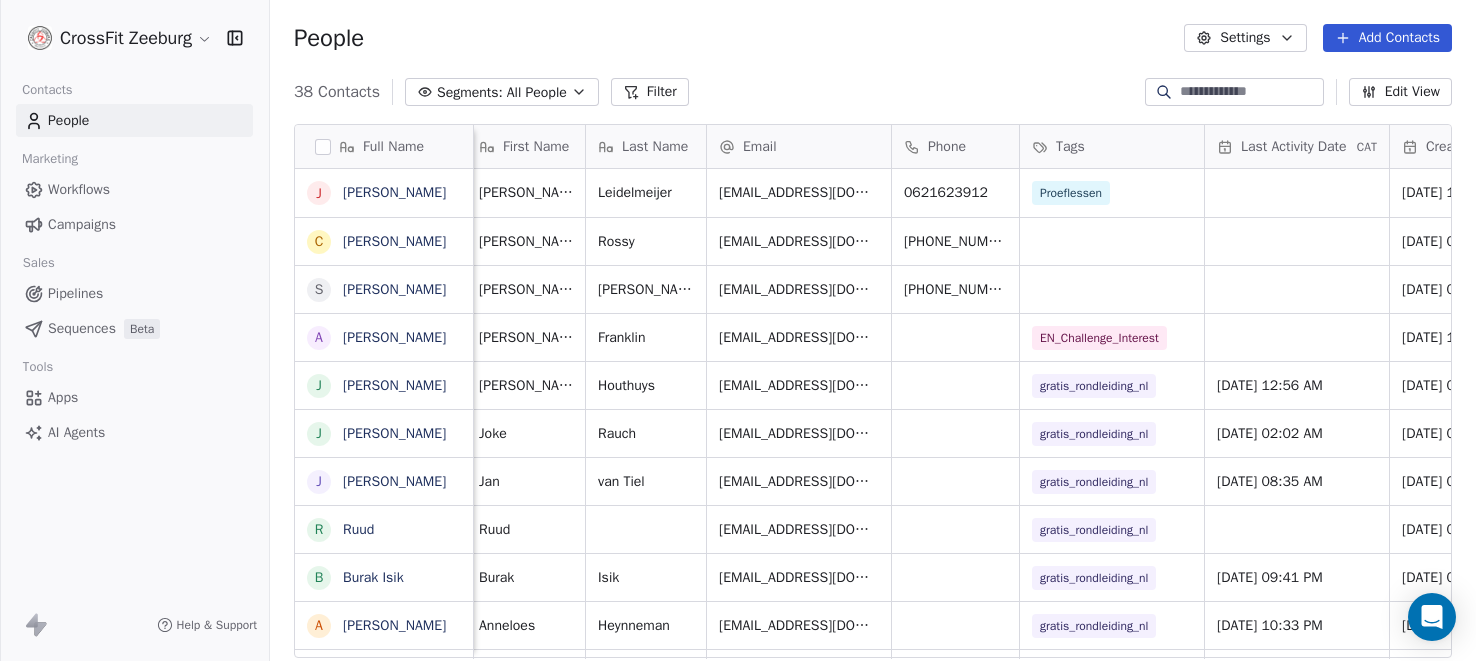 scroll, scrollTop: 0, scrollLeft: 0, axis: both 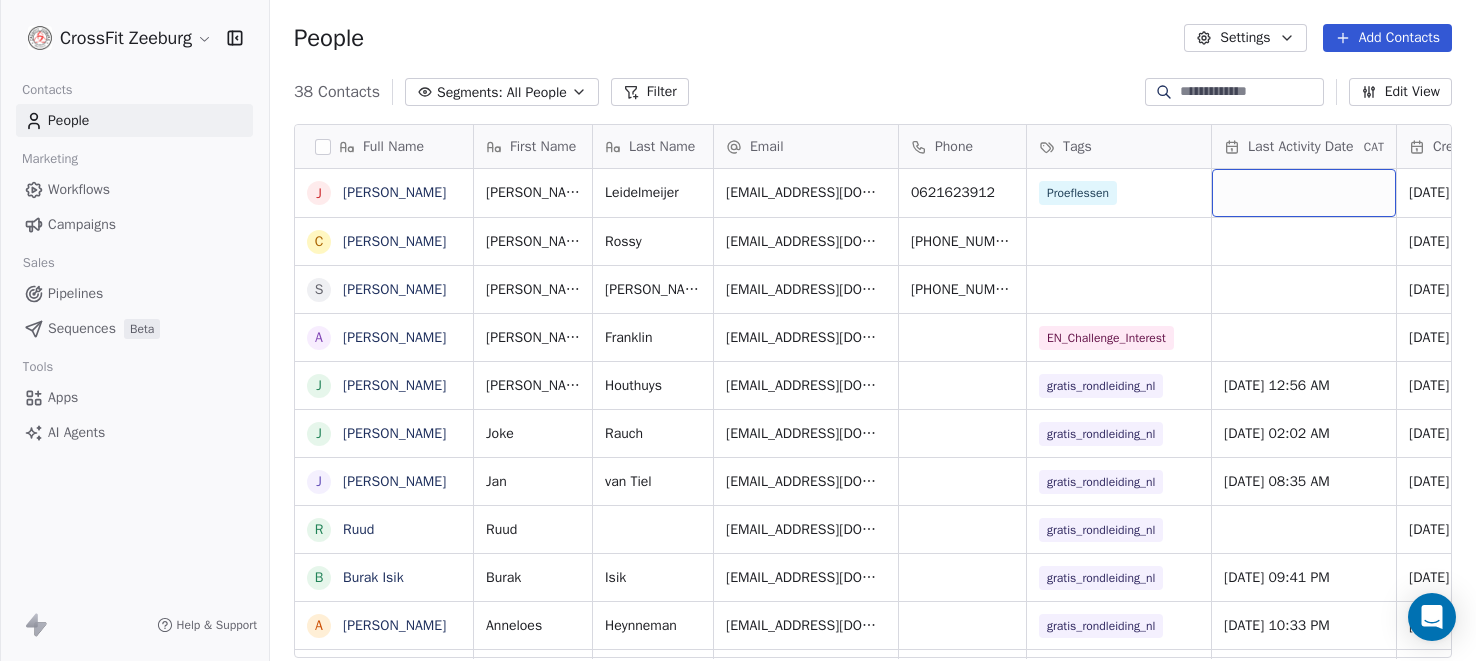 click at bounding box center [1304, 193] 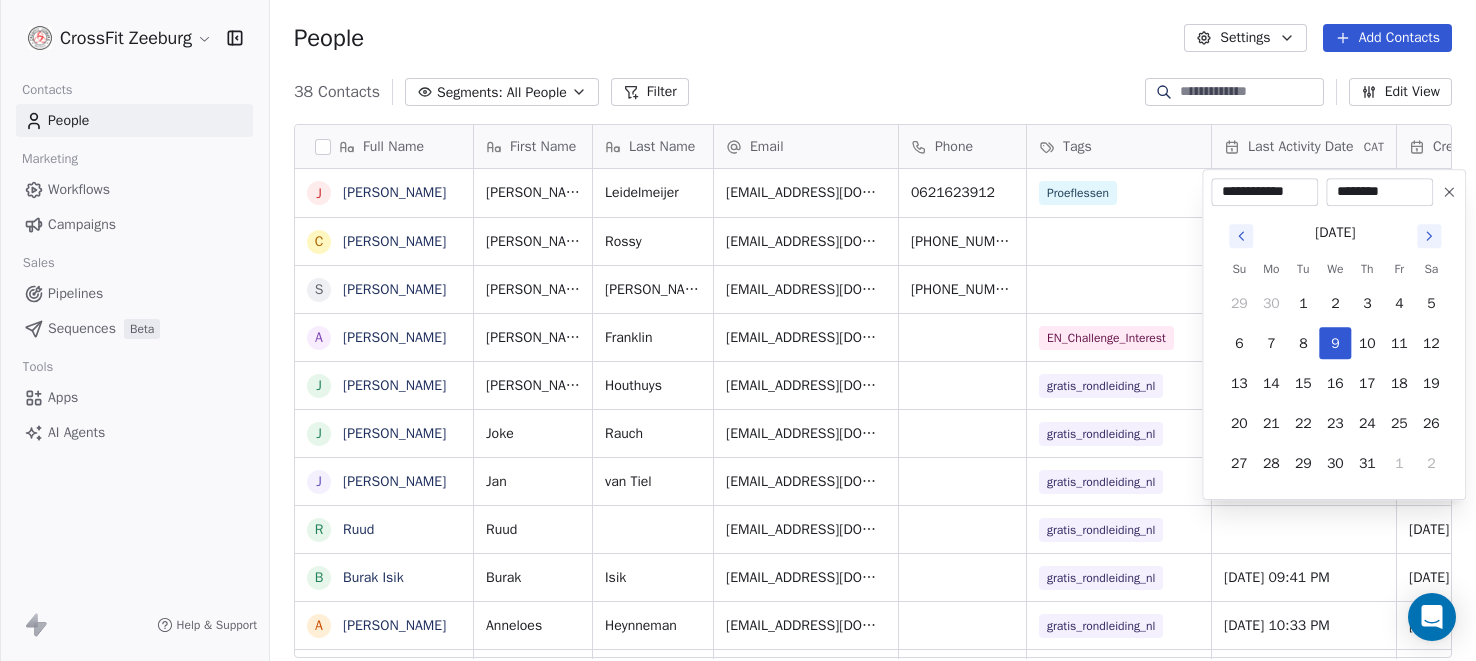 click on "CrossFit Zeeburg Contacts People Marketing Workflows Campaigns Sales Pipelines Sequences Beta Tools Apps AI Agents Help & Support People Settings  Add Contacts 38 Contacts Segments: All People Filter  Edit View Tag Add to Sequence Export Full Name J [PERSON_NAME] C [PERSON_NAME] S [PERSON_NAME] A [PERSON_NAME] J [PERSON_NAME] J [PERSON_NAME] J [PERSON_NAME] R [PERSON_NAME] Isik A [PERSON_NAME] F [PERSON_NAME] M [PERSON_NAME] D [PERSON_NAME] A [PERSON_NAME] J [PERSON_NAME] A [PERSON_NAME] R [PERSON_NAME] L [PERSON_NAME] G [PERSON_NAME] F [PERSON_NAME] [PERSON_NAME] A [PERSON_NAME] A [PERSON_NAME] [PERSON_NAME] P [PERSON_NAME] A [PERSON_NAME] First Name Last Name Email Phone Tags Last Activity Date CAT Created Date CAT Email Marketing Consent NPS Score [PERSON_NAME] [EMAIL_ADDRESS][DOMAIN_NAME] 0621623912 Proeflessen [DATE] 11:26 AM Subscribed [PERSON_NAME] [PERSON_NAME][EMAIL_ADDRESS][DOMAIN_NAME] +447545542274 [DATE] 04:15 PM Subscribed [PERSON_NAME] [EMAIL_ADDRESS][DOMAIN_NAME] [PHONE_NUMBER] [PERSON_NAME]" at bounding box center [738, 330] 